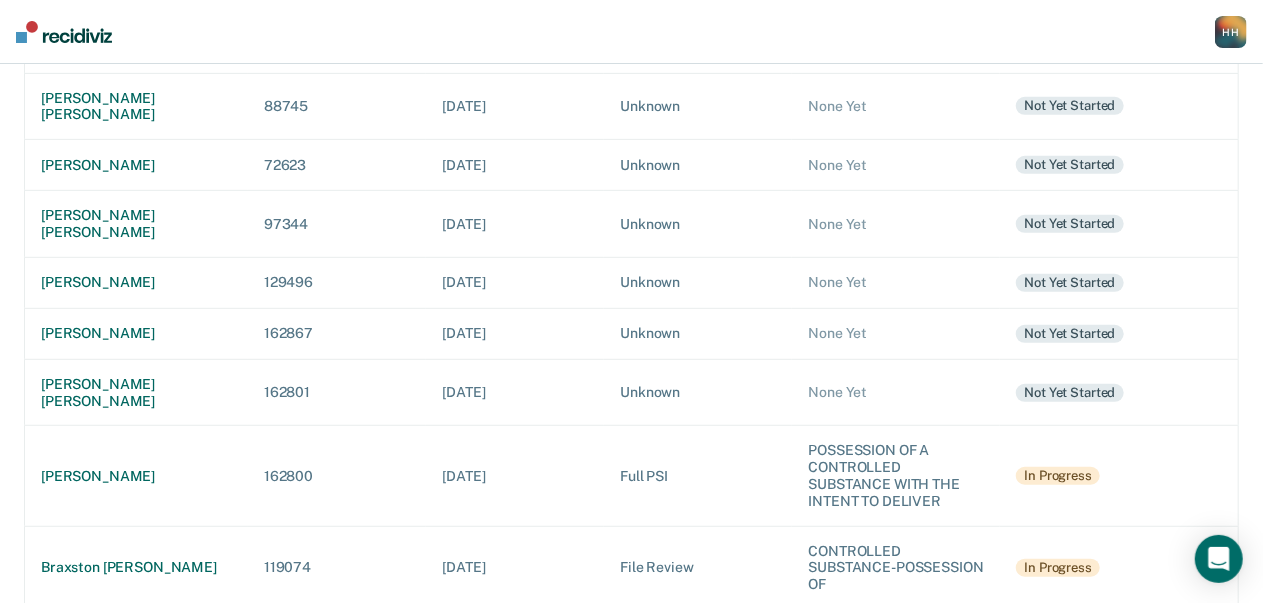 scroll, scrollTop: 430, scrollLeft: 0, axis: vertical 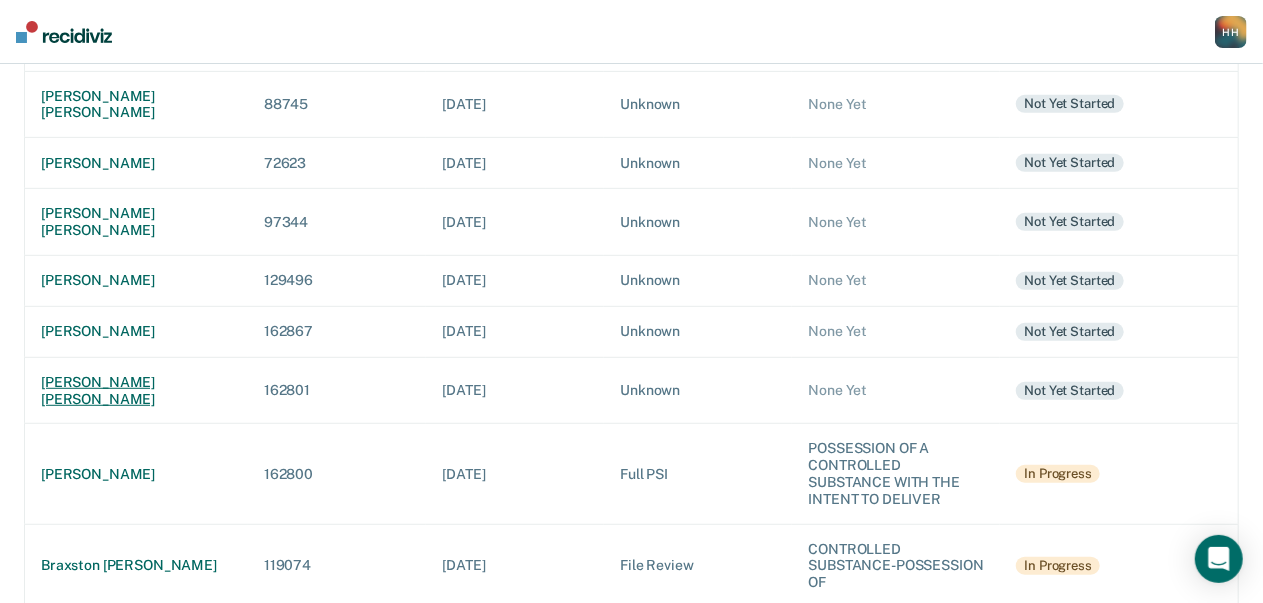 click on "[PERSON_NAME] [PERSON_NAME]" at bounding box center (136, 390) 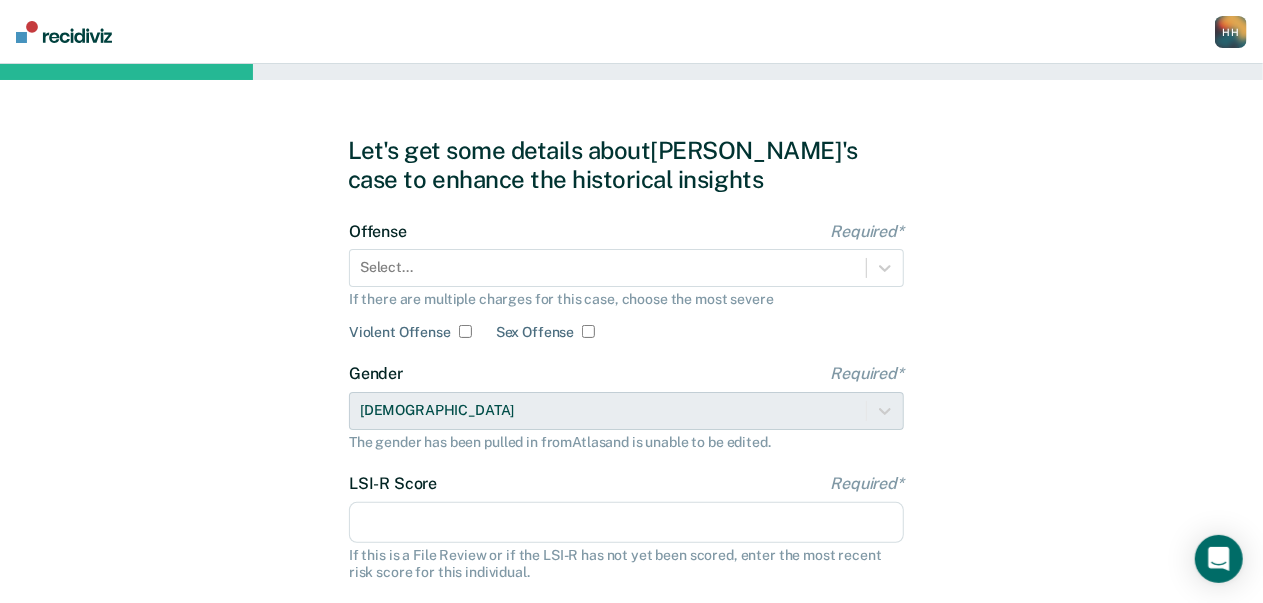 click on "Offense  Required* Select... If there are multiple charges for this case, choose the most severe Violent Offense Sex Offense" at bounding box center [626, 281] 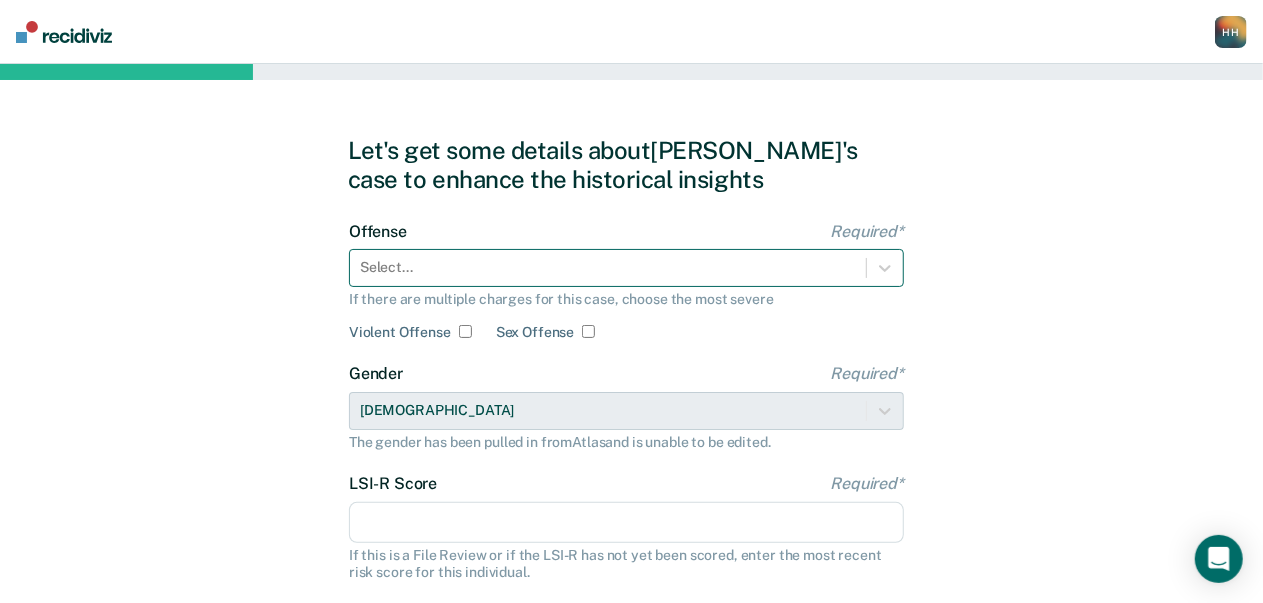 click at bounding box center (608, 267) 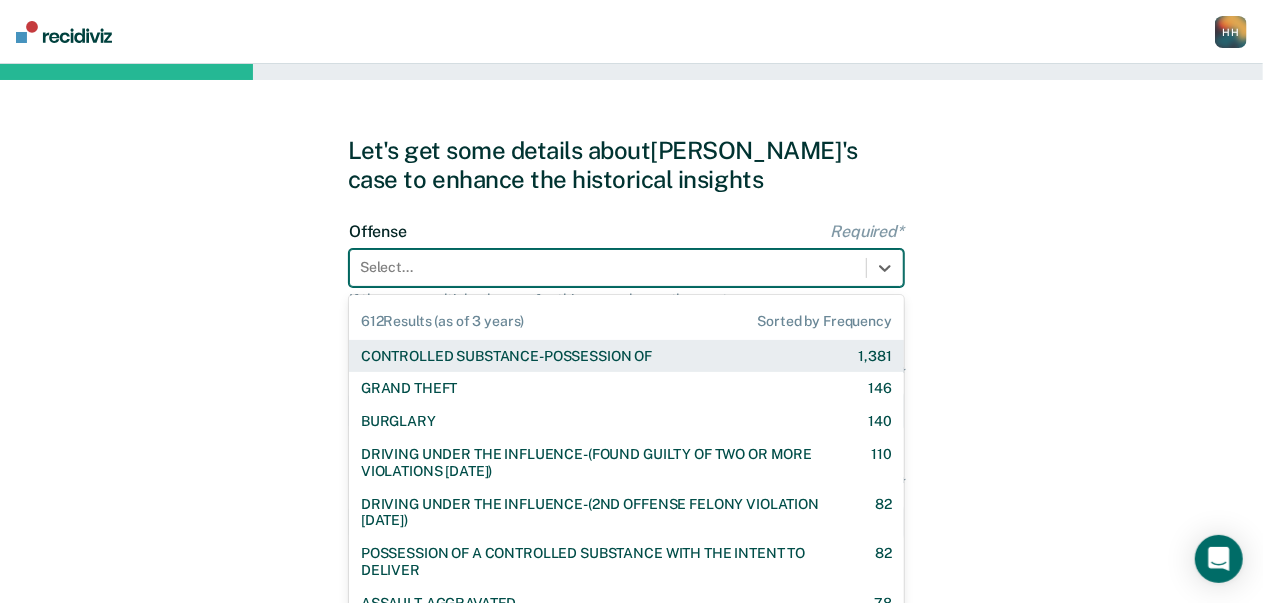 scroll, scrollTop: 40, scrollLeft: 0, axis: vertical 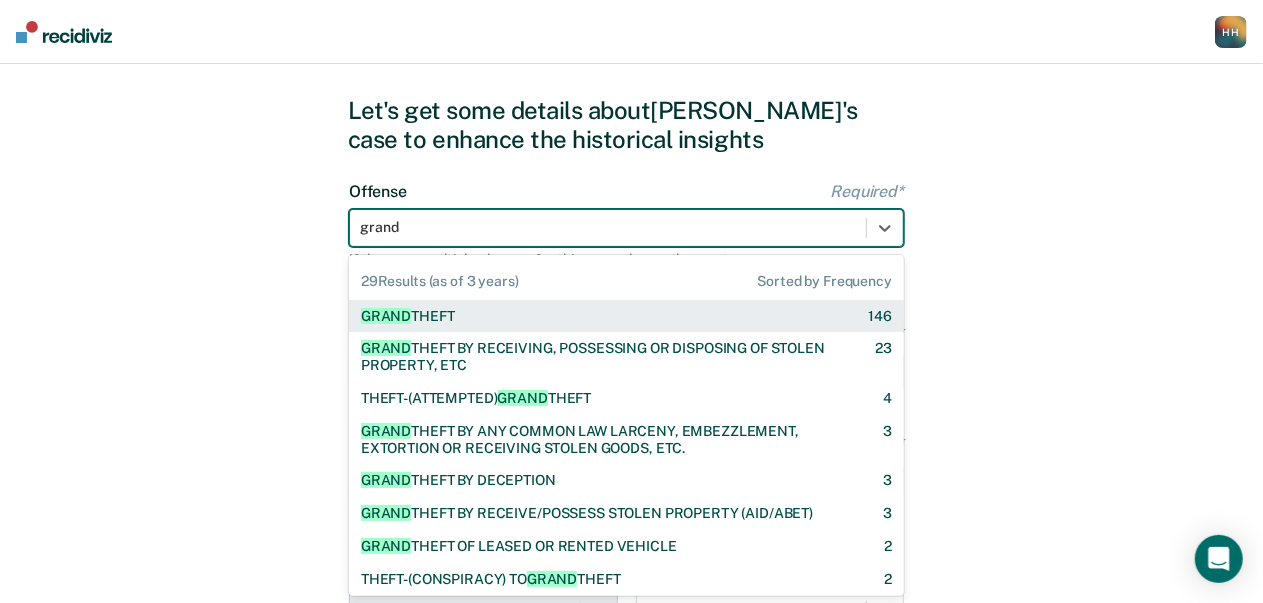 type on "grand" 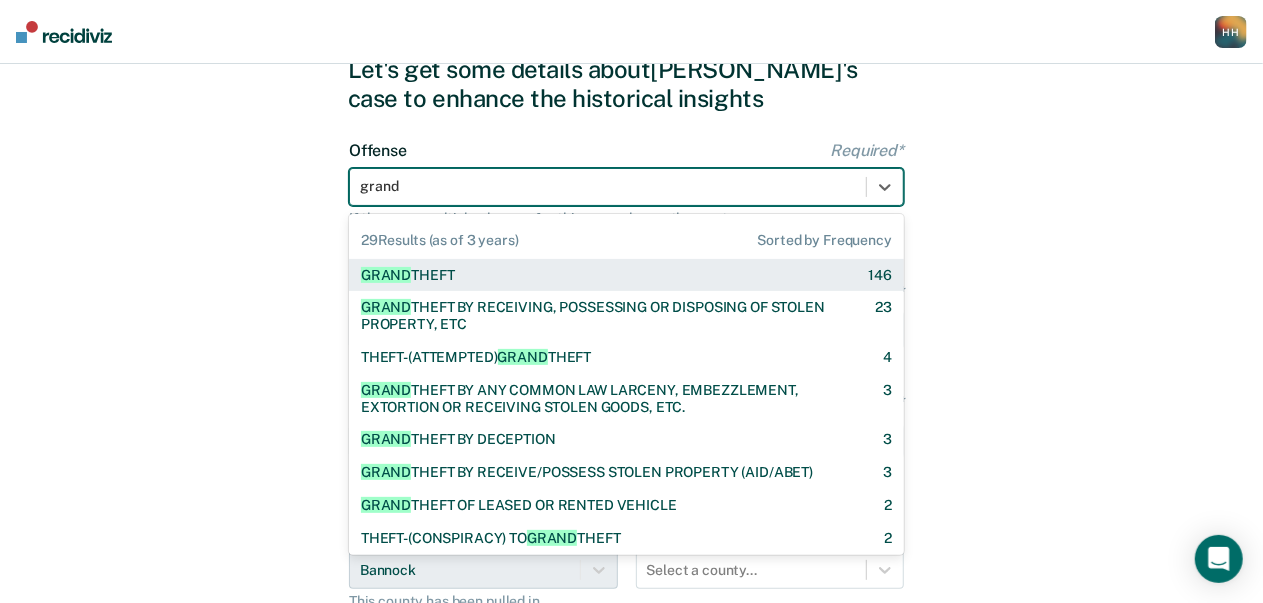 scroll, scrollTop: 83, scrollLeft: 0, axis: vertical 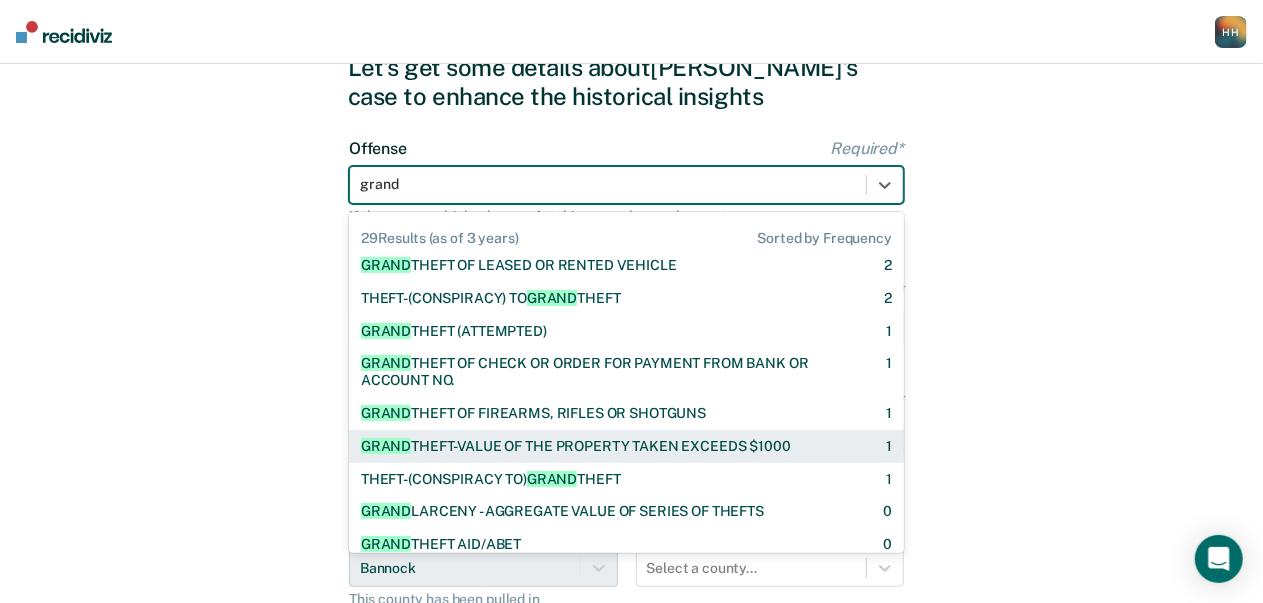 click on "GRAND  THEFT-VALUE OF THE PROPERTY TAKEN EXCEEDS $1000" at bounding box center [576, 446] 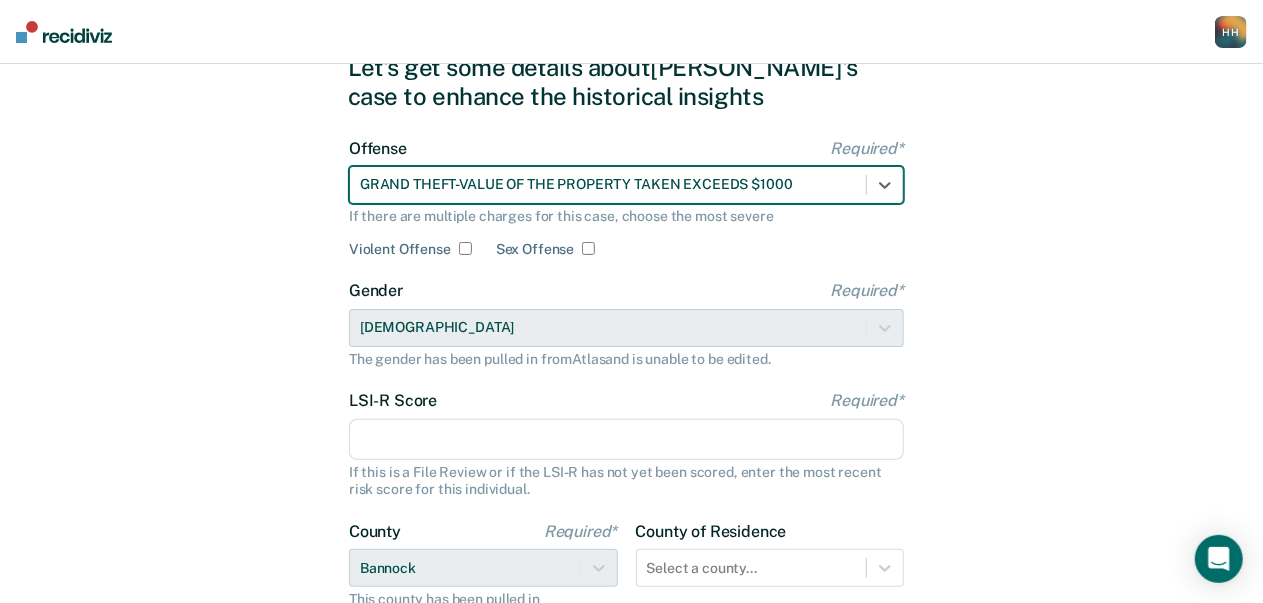click on "LSI-R Score  Required*" at bounding box center [626, 440] 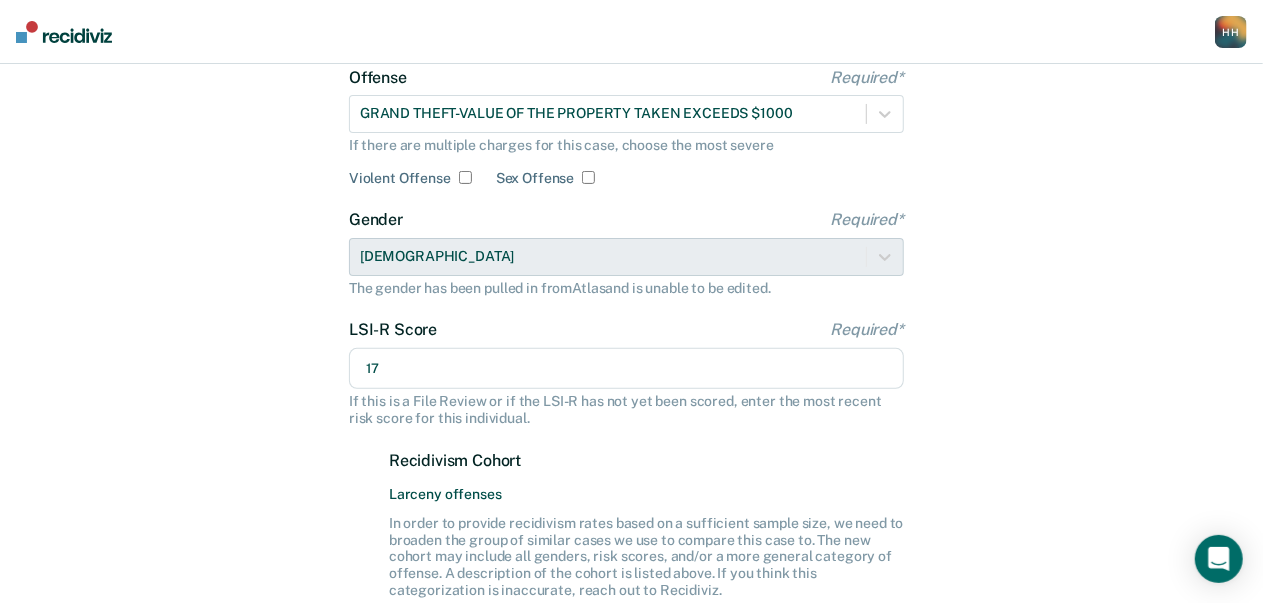 scroll, scrollTop: 436, scrollLeft: 0, axis: vertical 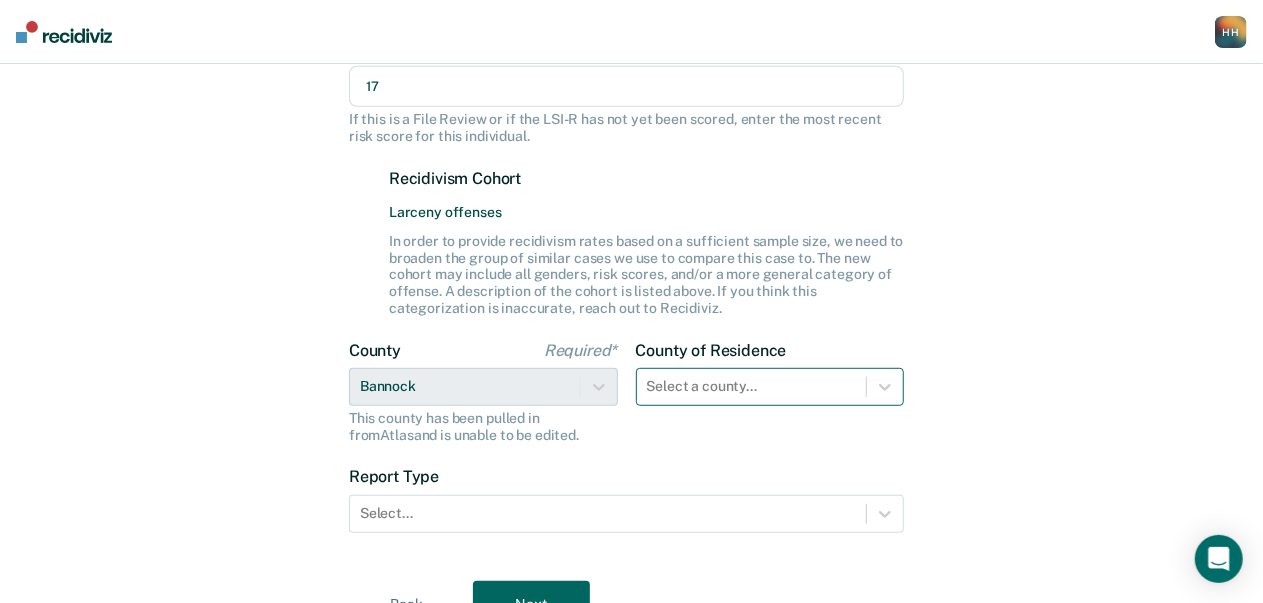type on "17" 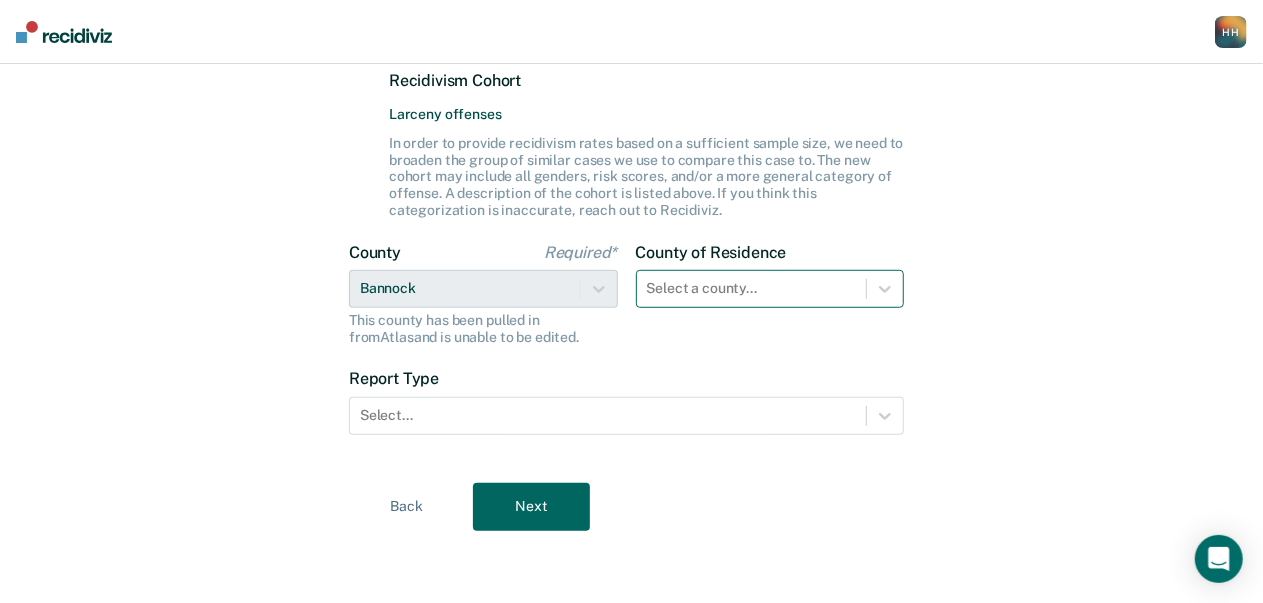 click on "Select a county..." at bounding box center (770, 289) 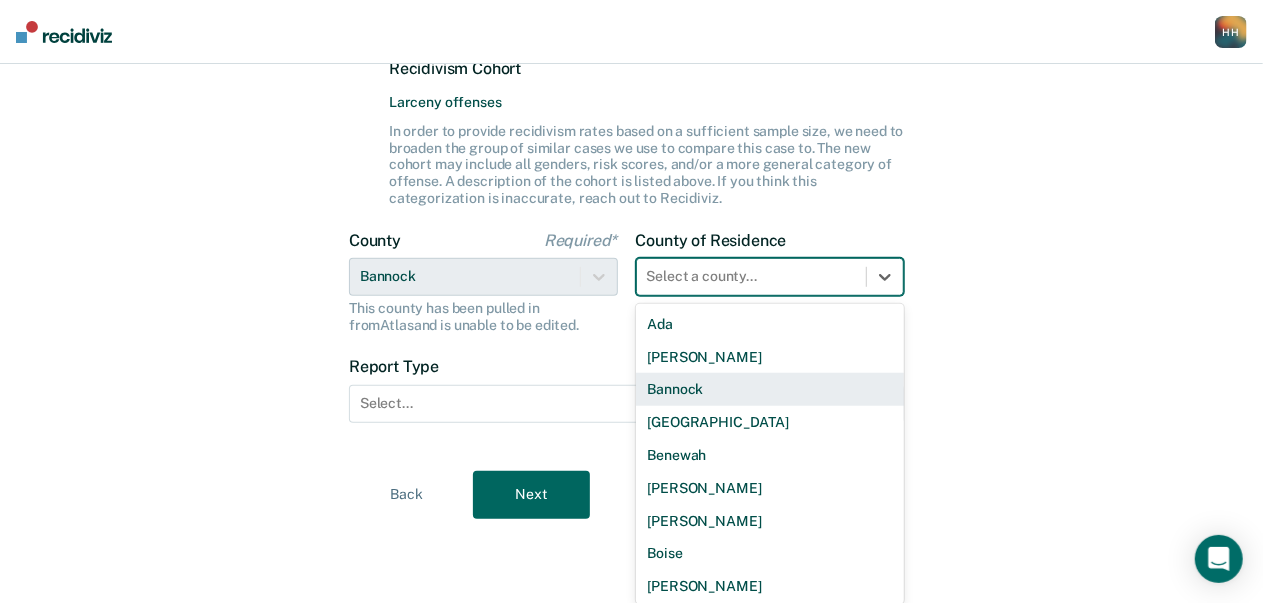 click on "Bannock" at bounding box center [770, 389] 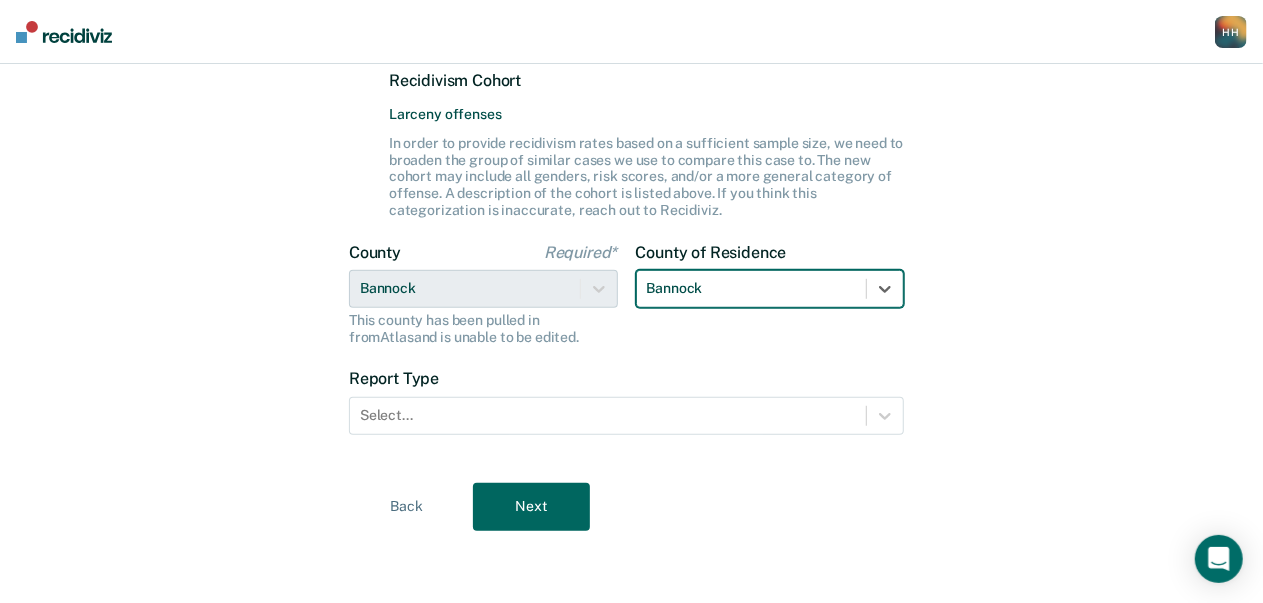 scroll, scrollTop: 532, scrollLeft: 0, axis: vertical 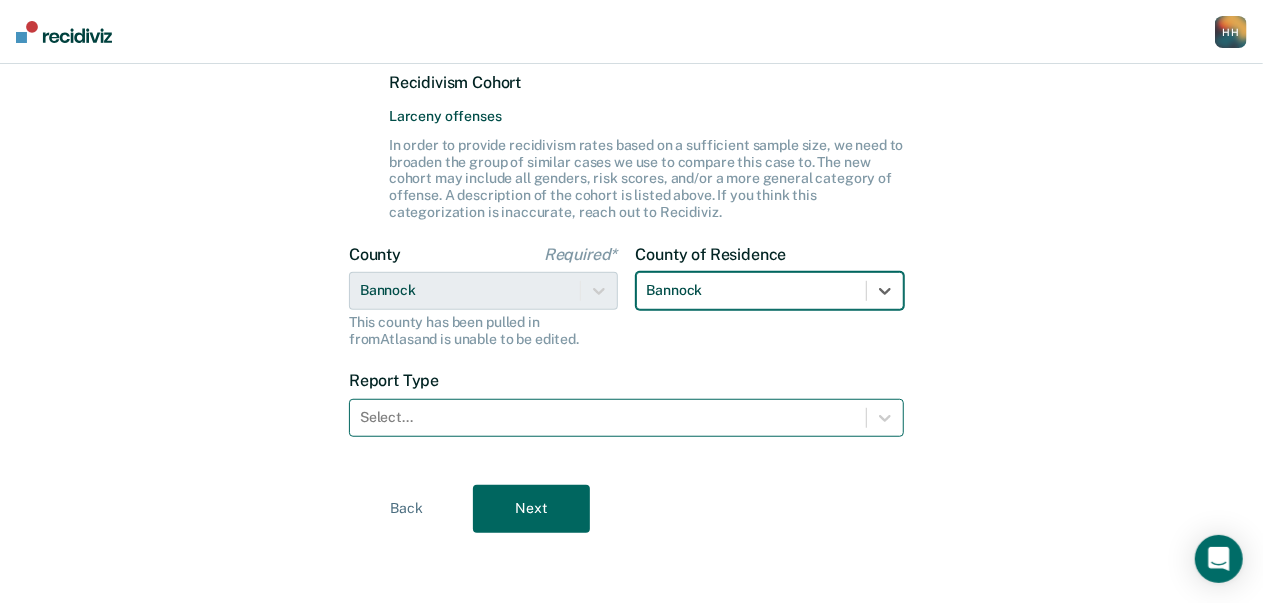 click at bounding box center [608, 417] 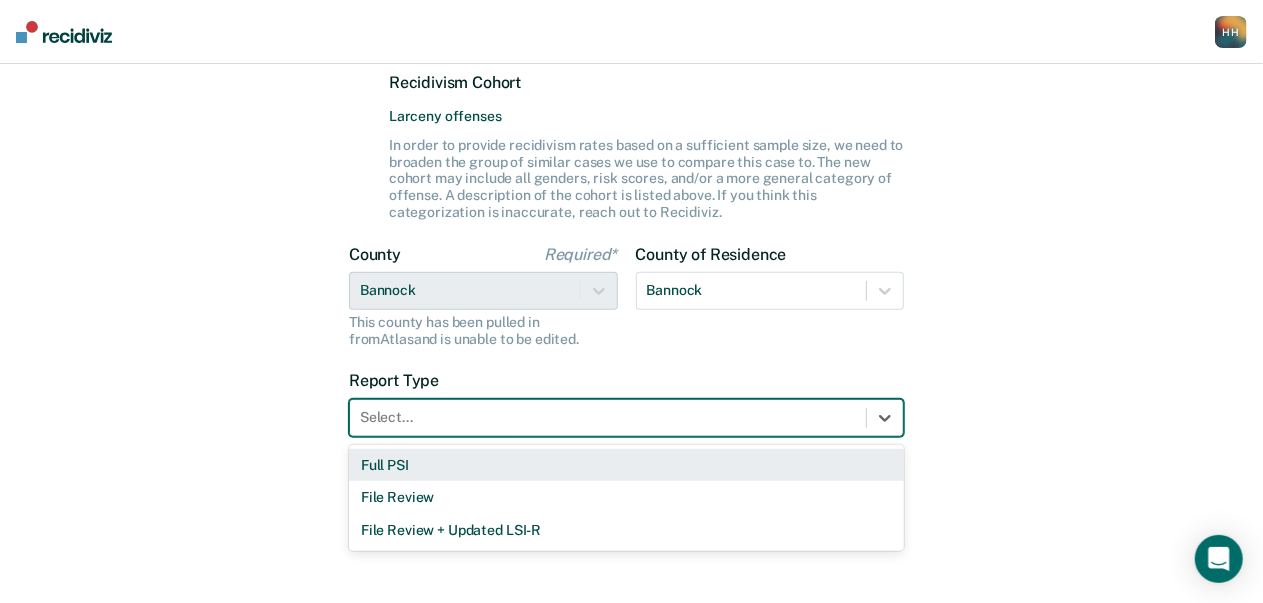 click on "Full PSI" at bounding box center [626, 465] 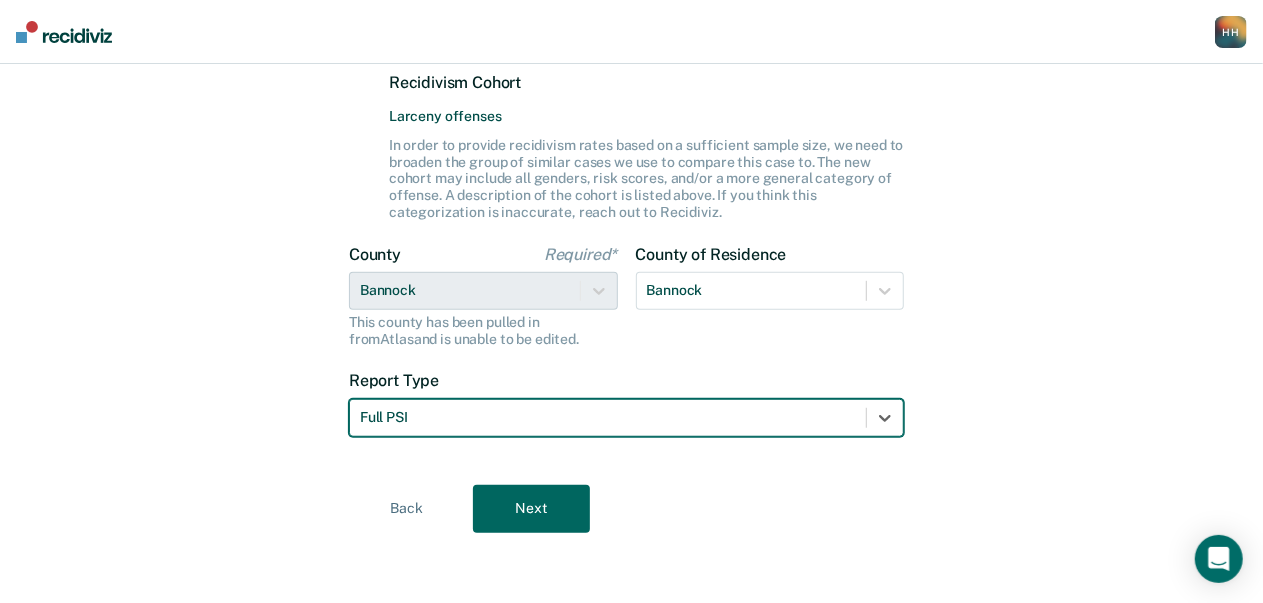 click on "Next" at bounding box center [531, 509] 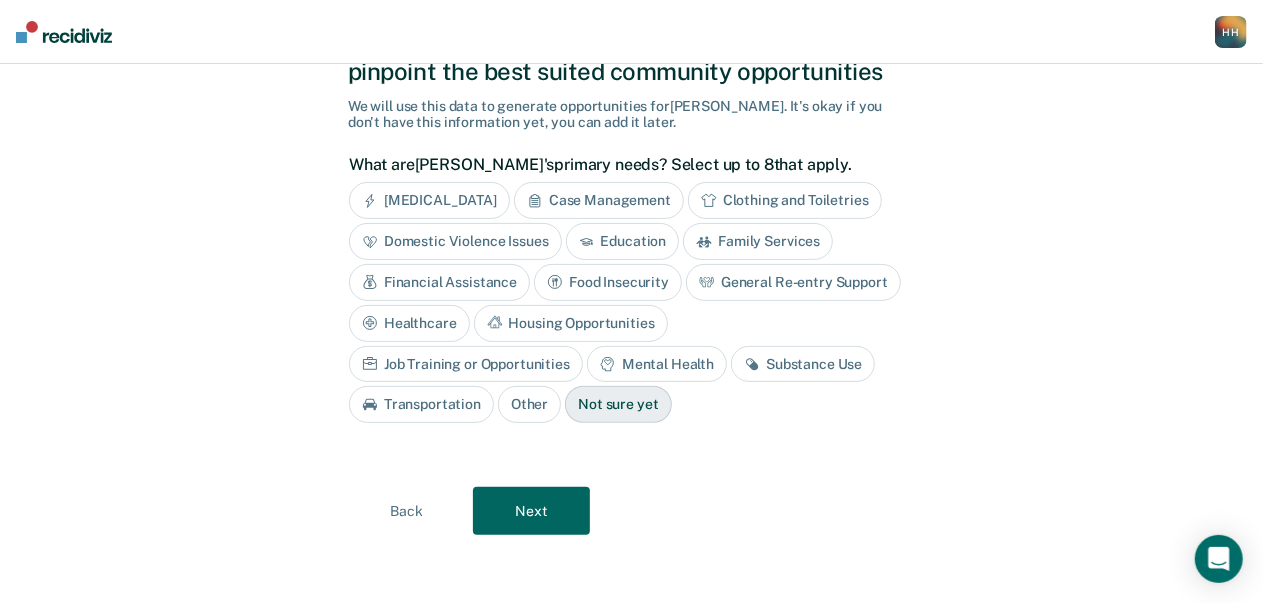 click on "Job Training or Opportunities" at bounding box center (466, 364) 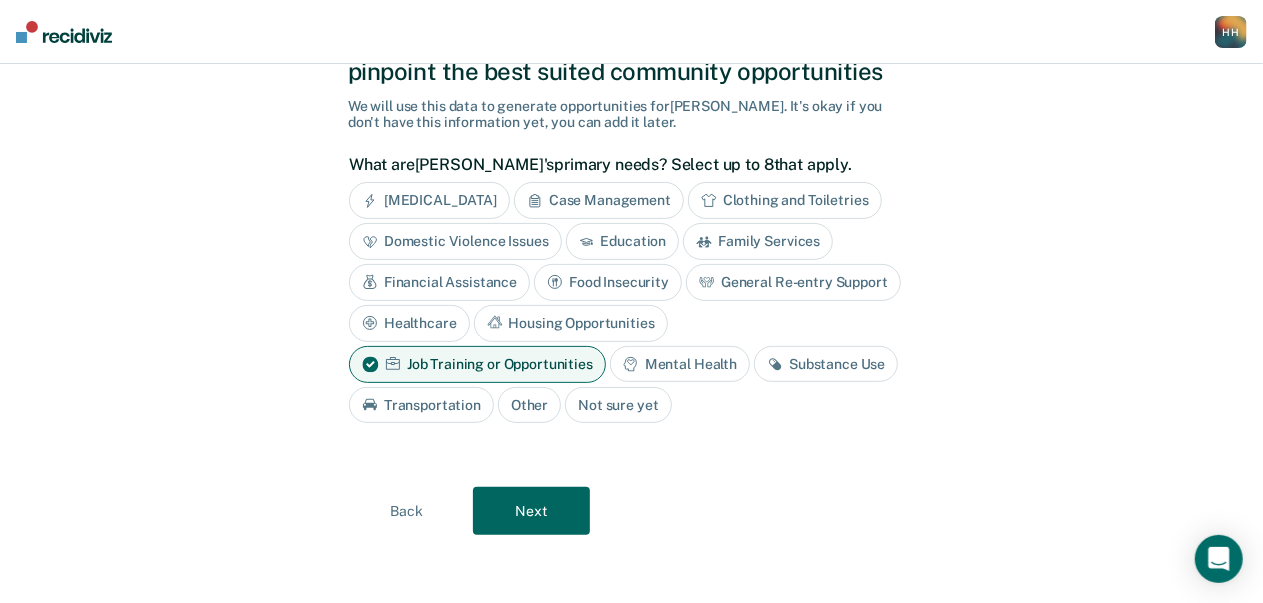 click on "Next" at bounding box center [531, 511] 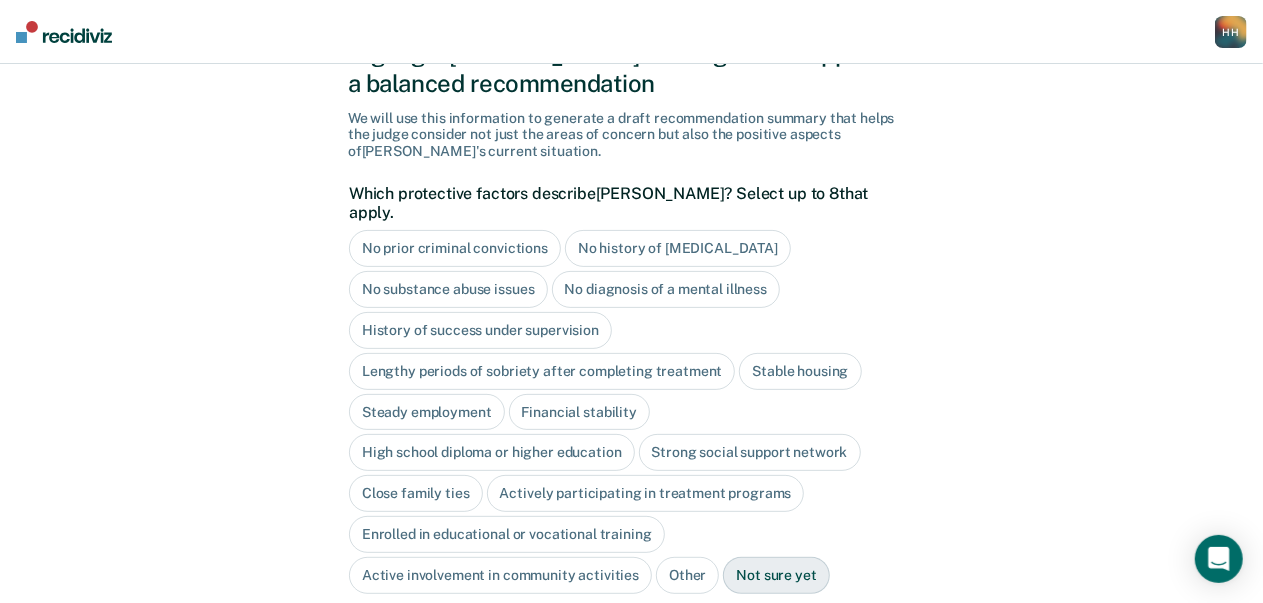 scroll, scrollTop: 94, scrollLeft: 0, axis: vertical 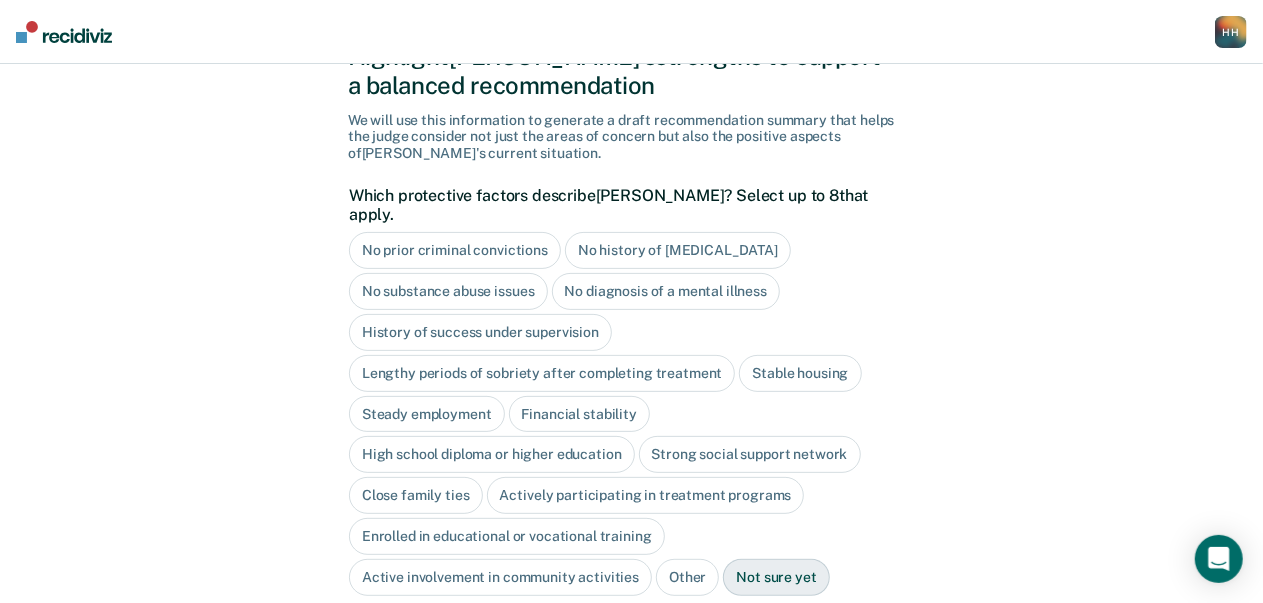click on "No diagnosis of a mental illness" at bounding box center (666, 291) 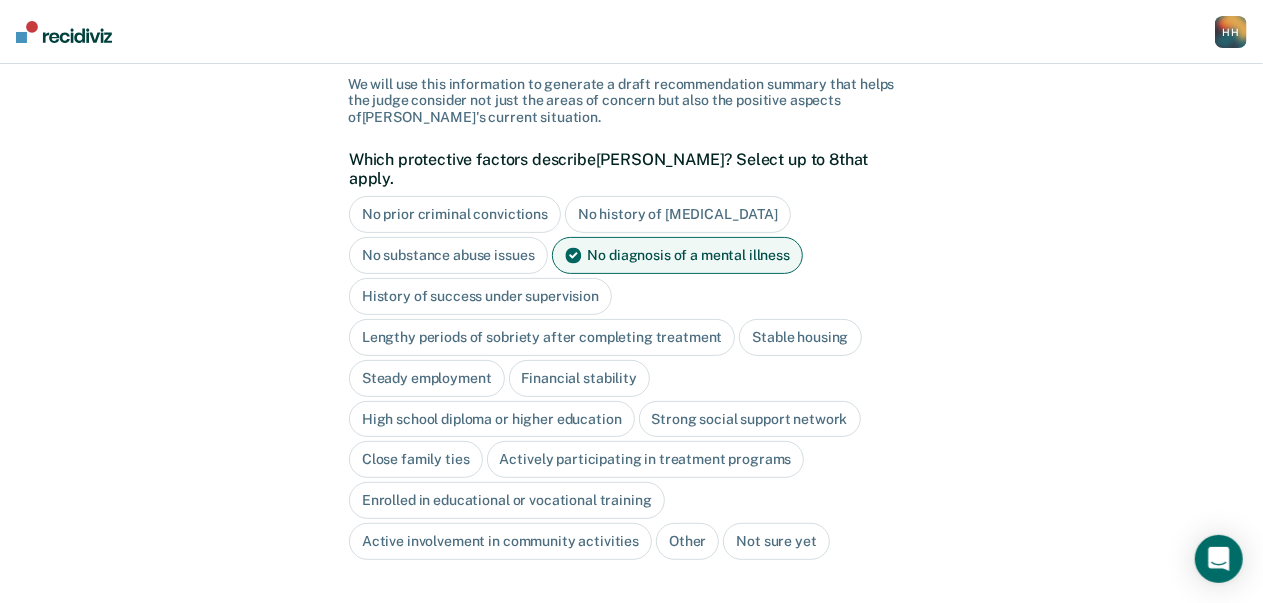 scroll, scrollTop: 132, scrollLeft: 0, axis: vertical 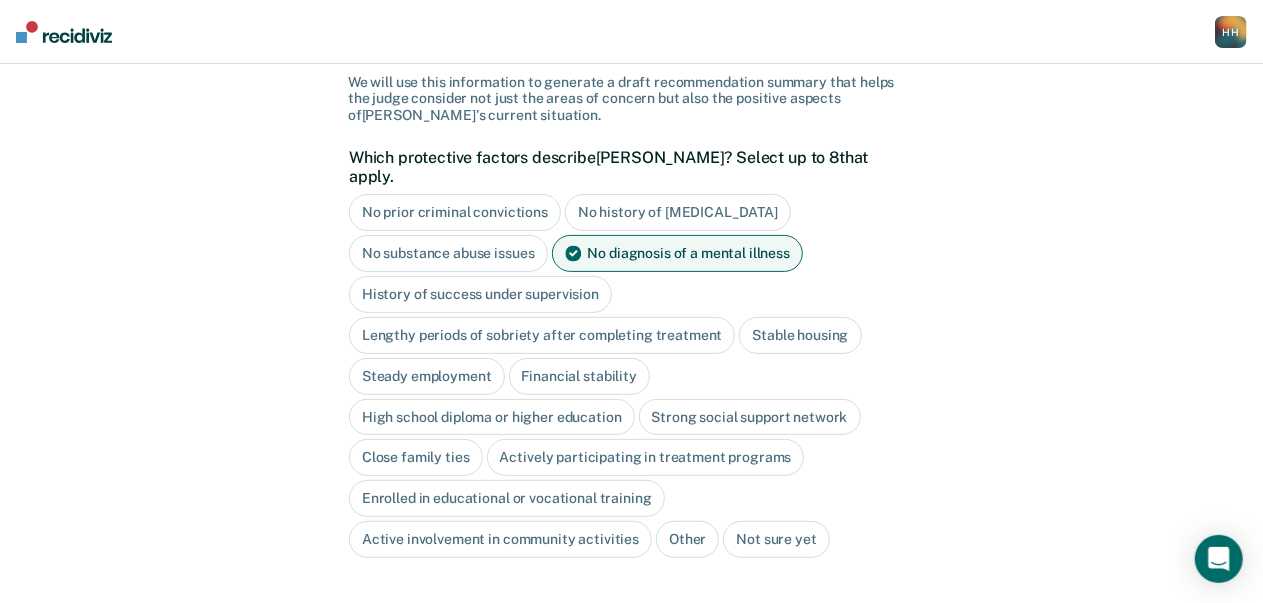 click on "Close family ties" at bounding box center (416, 457) 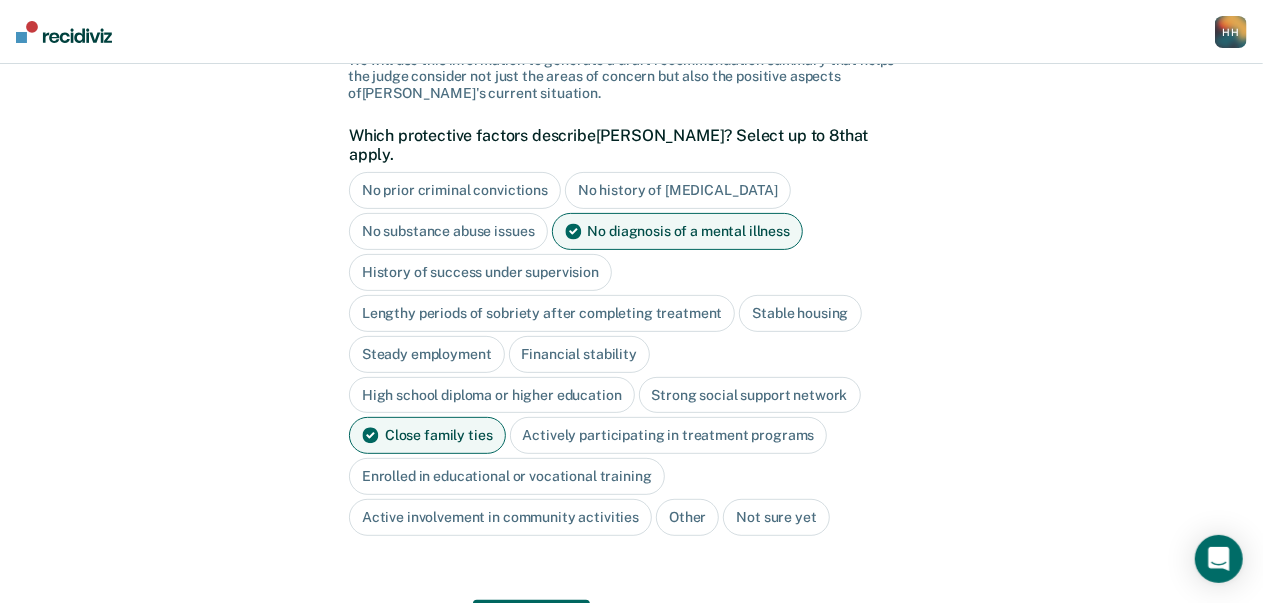 scroll, scrollTop: 154, scrollLeft: 0, axis: vertical 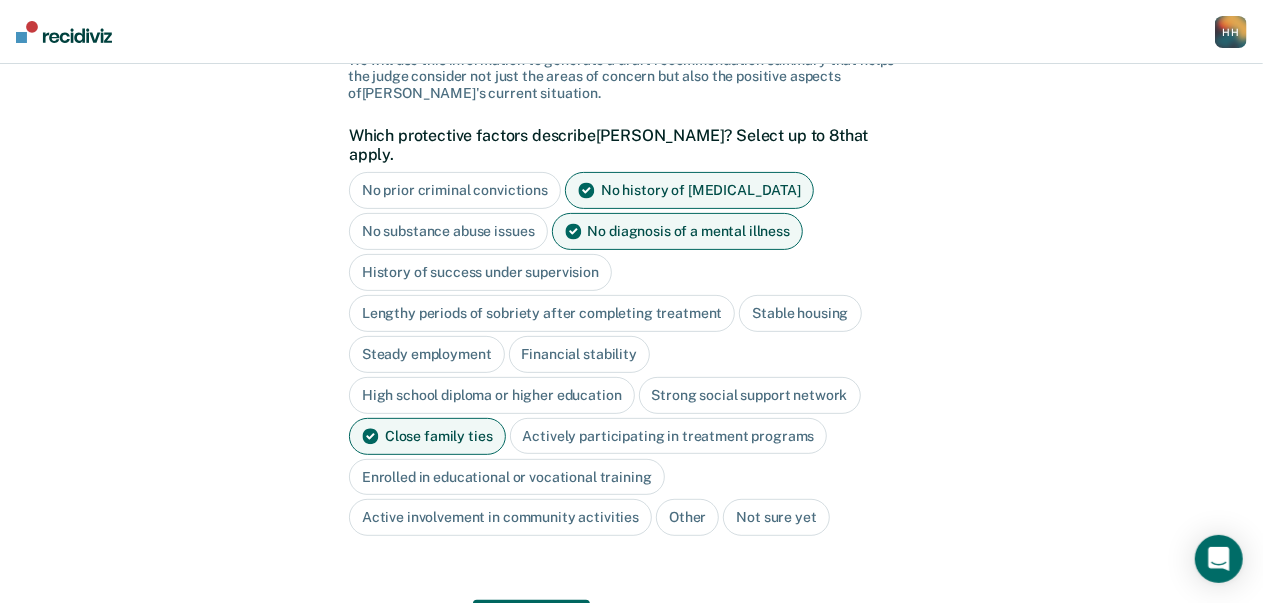 click on "Next" at bounding box center (531, 624) 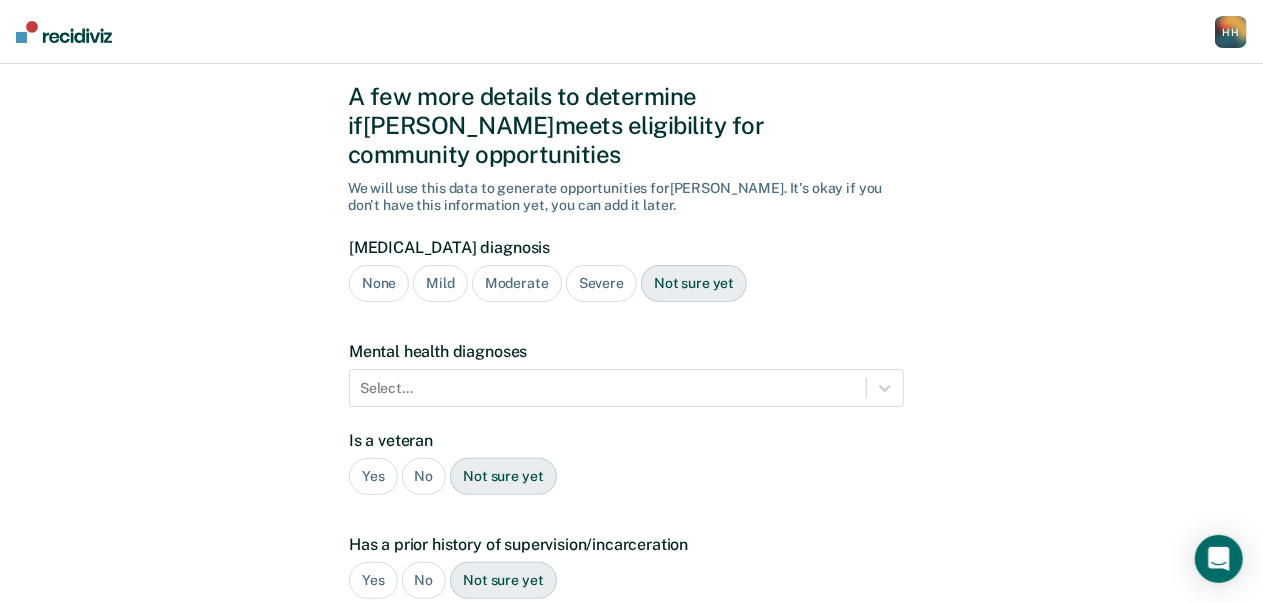 scroll, scrollTop: 52, scrollLeft: 0, axis: vertical 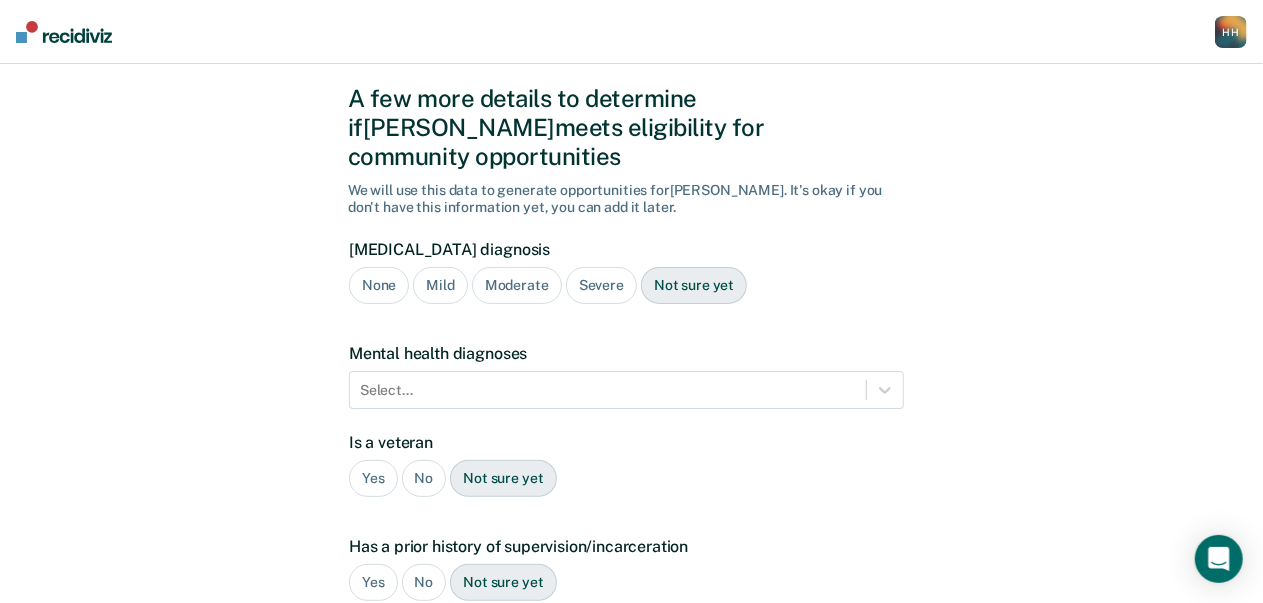 click on "Mild" at bounding box center (440, 285) 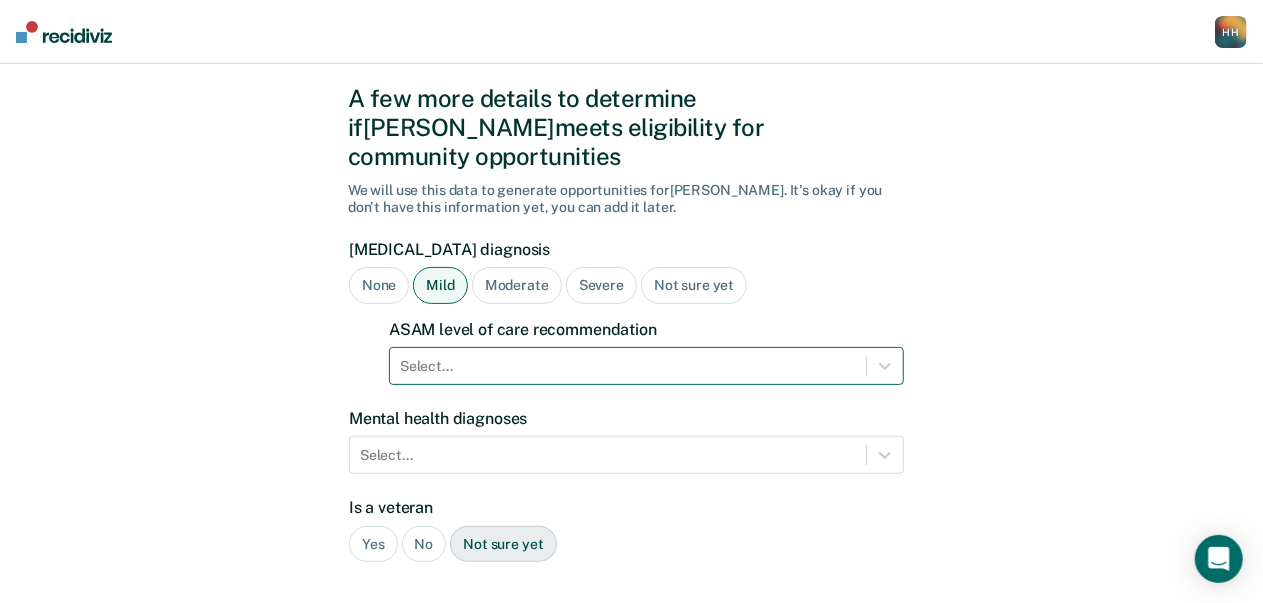 click on "Select..." at bounding box center (646, 366) 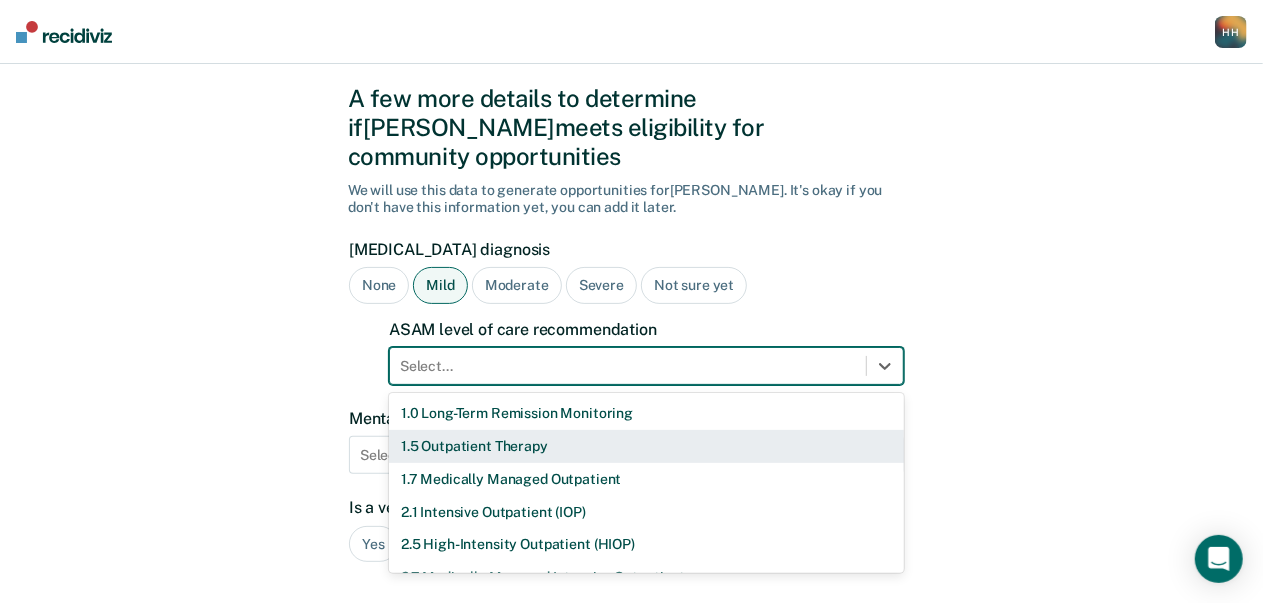 scroll, scrollTop: 120, scrollLeft: 0, axis: vertical 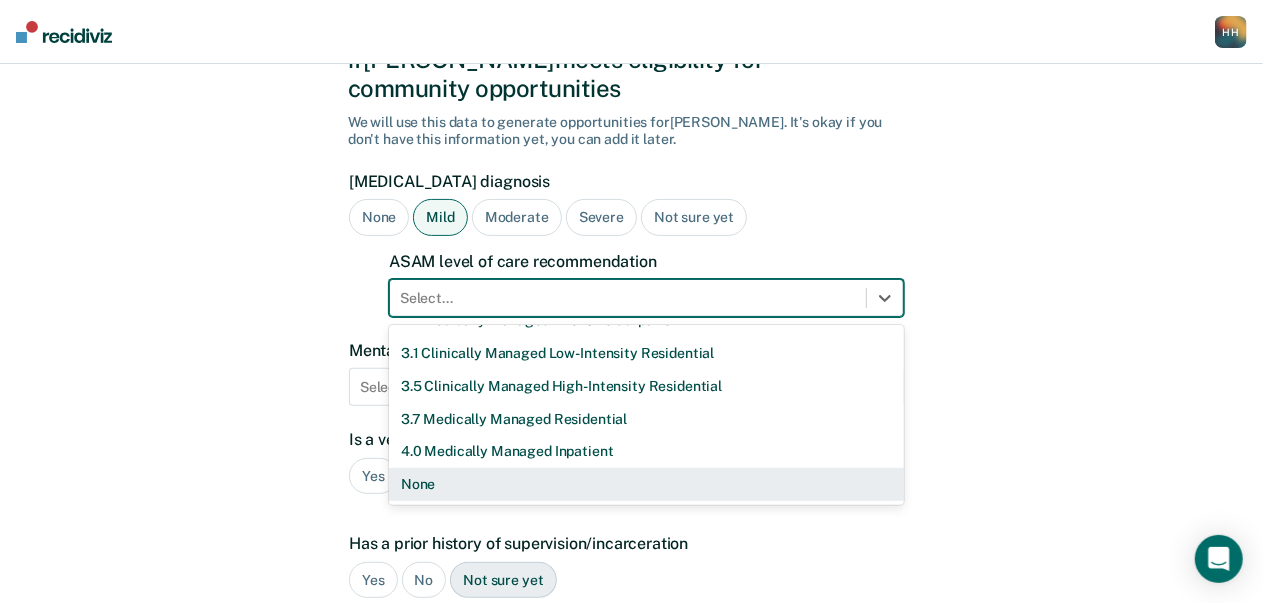 click on "None" at bounding box center [646, 484] 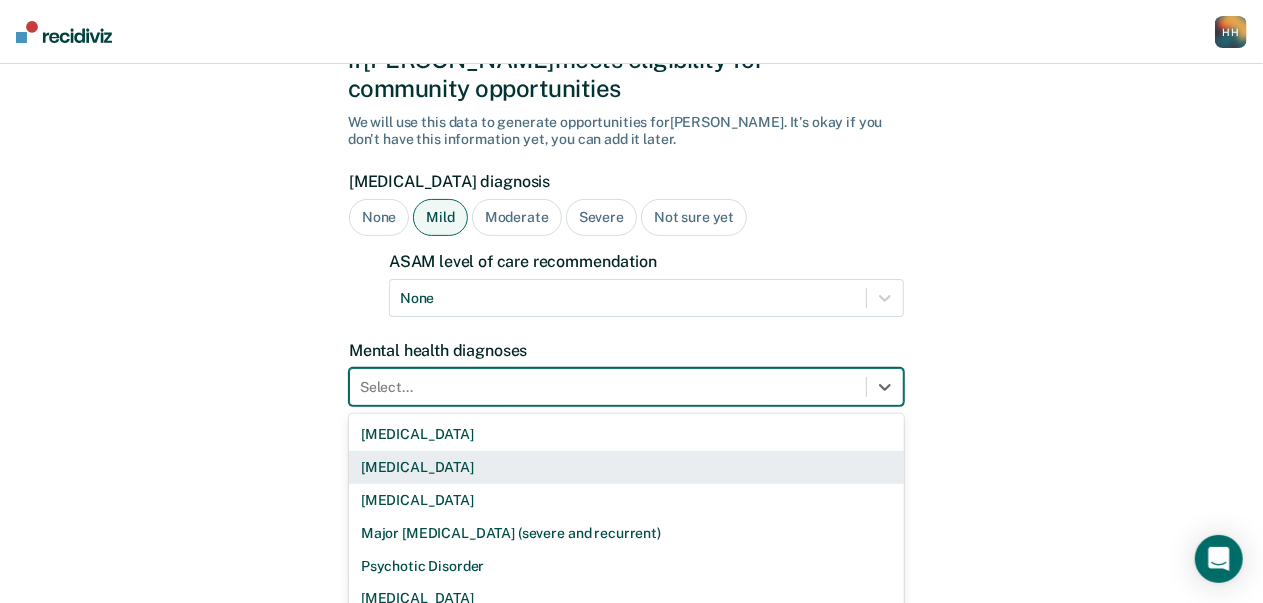 scroll, scrollTop: 209, scrollLeft: 0, axis: vertical 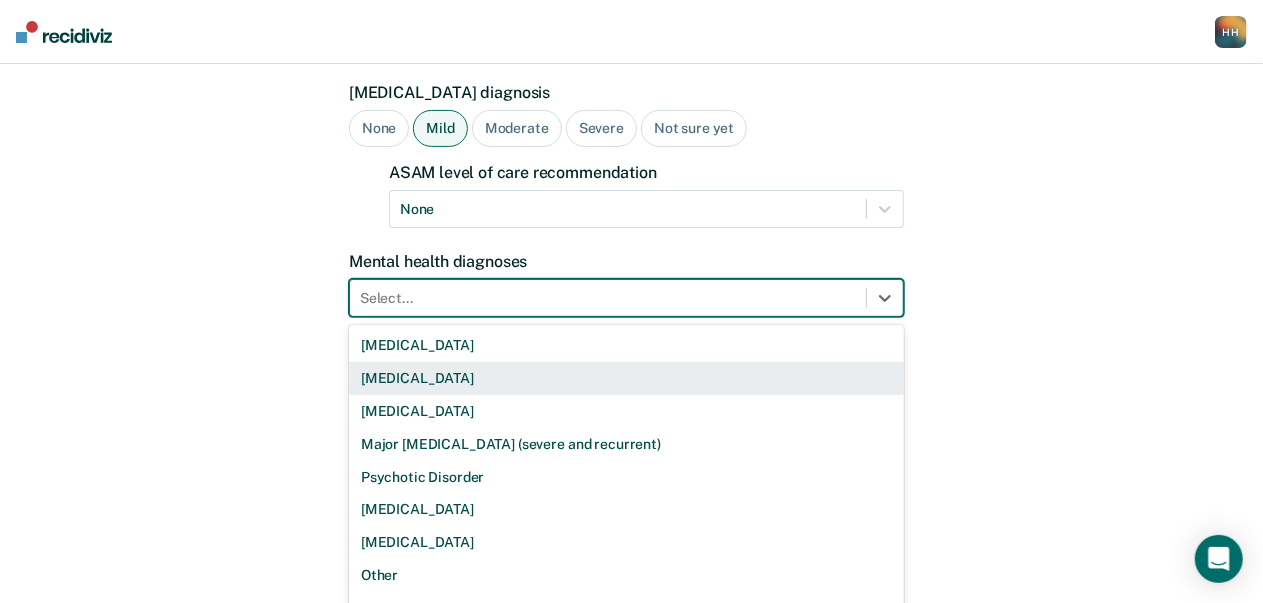 click on "9 results available. Use Up and Down to choose options, press Enter to select the currently focused option, press Escape to exit the menu, press Tab to select the option and exit the menu. Select... [MEDICAL_DATA] [MEDICAL_DATA] [MEDICAL_DATA] Major [MEDICAL_DATA] (severe and recurrent) Psychotic Disorder [MEDICAL_DATA] [MEDICAL_DATA] Other None" at bounding box center [626, 298] 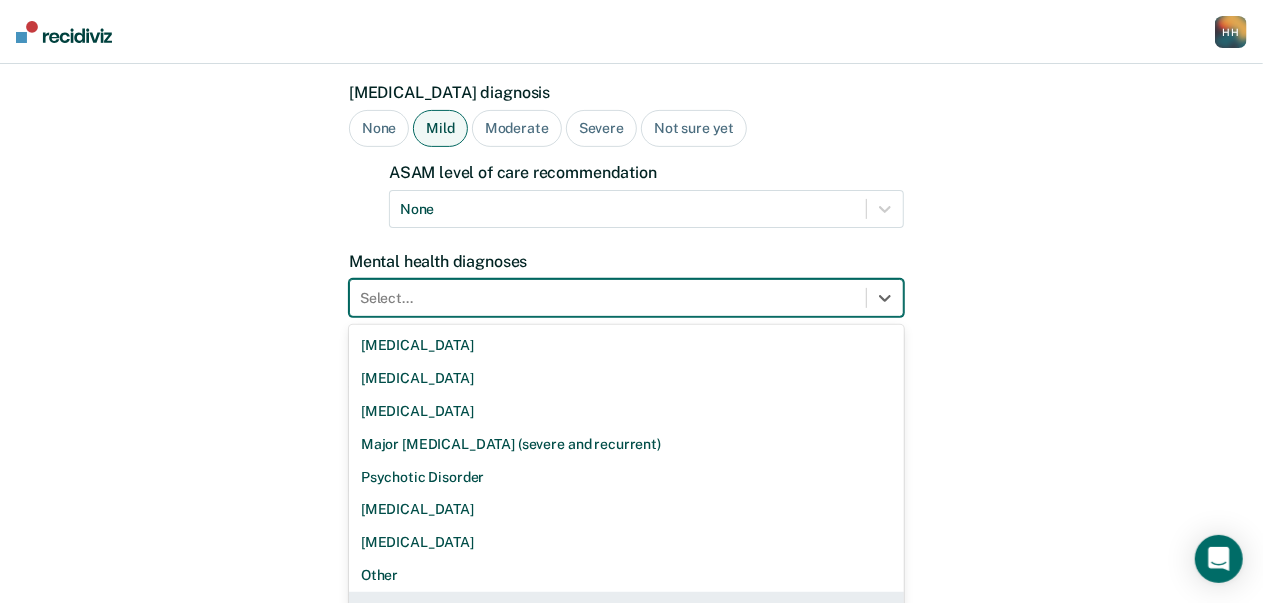 click on "None" at bounding box center (626, 608) 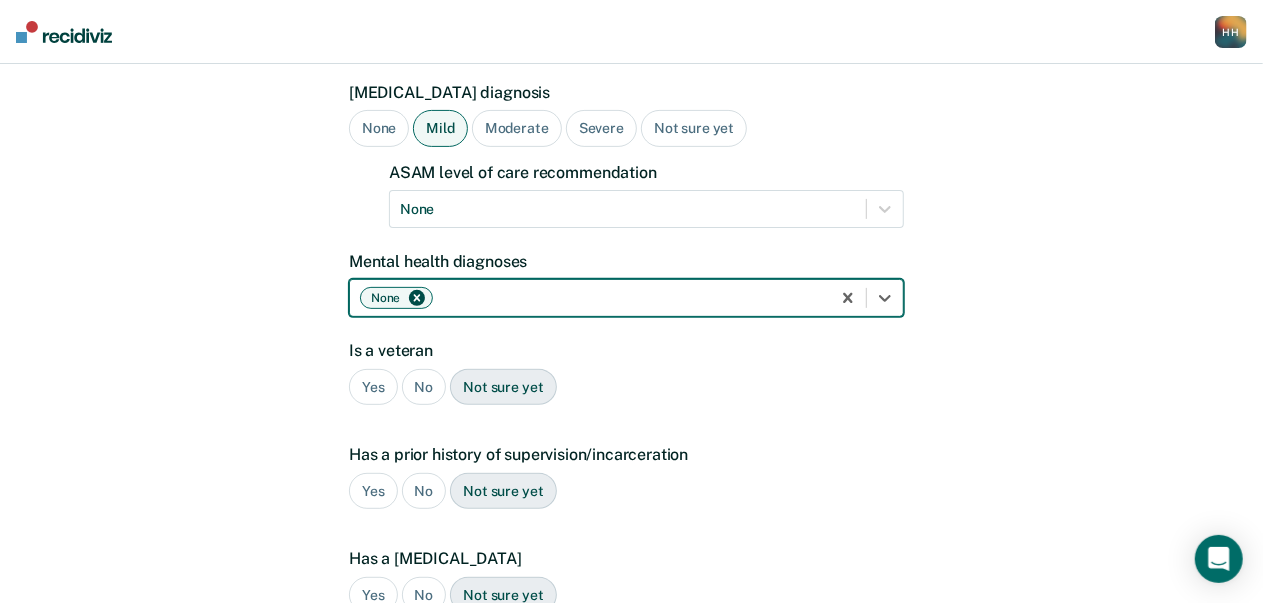 click on "No" at bounding box center (424, 387) 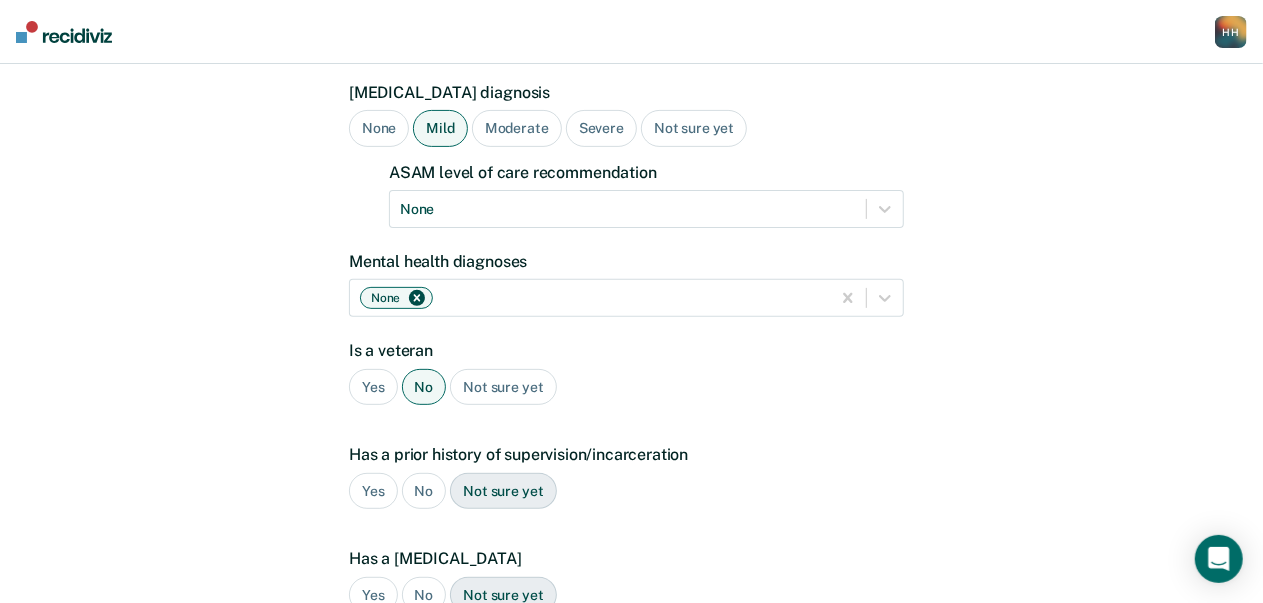 click on "No" at bounding box center (424, 491) 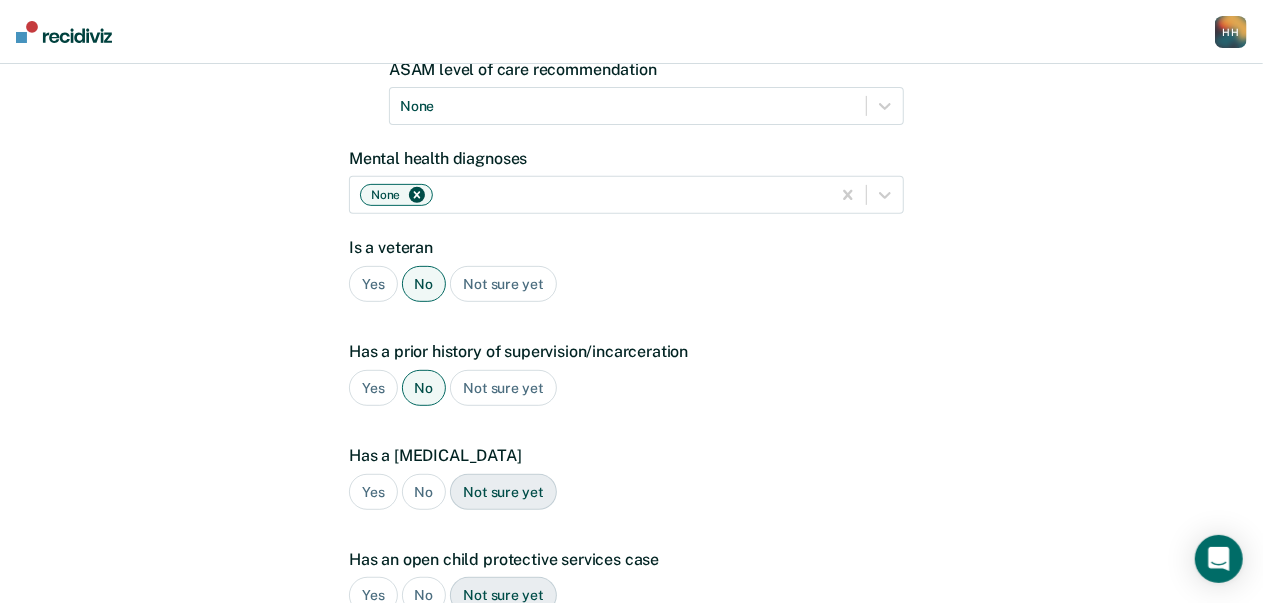 scroll, scrollTop: 314, scrollLeft: 0, axis: vertical 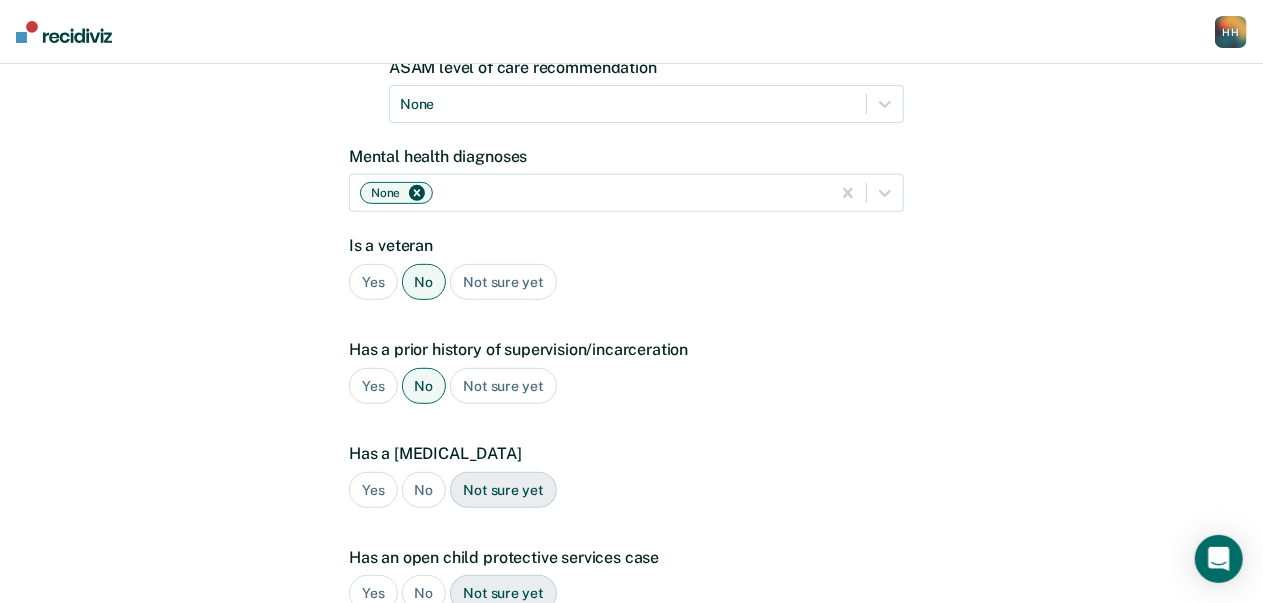 click on "No" at bounding box center [424, 490] 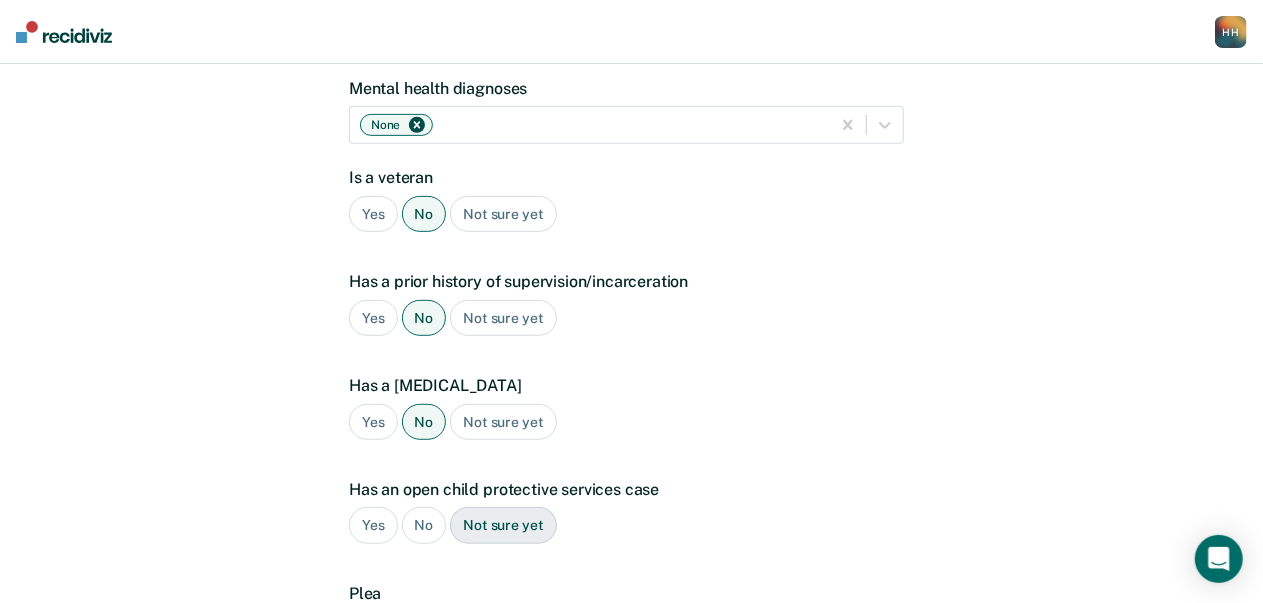 scroll, scrollTop: 427, scrollLeft: 0, axis: vertical 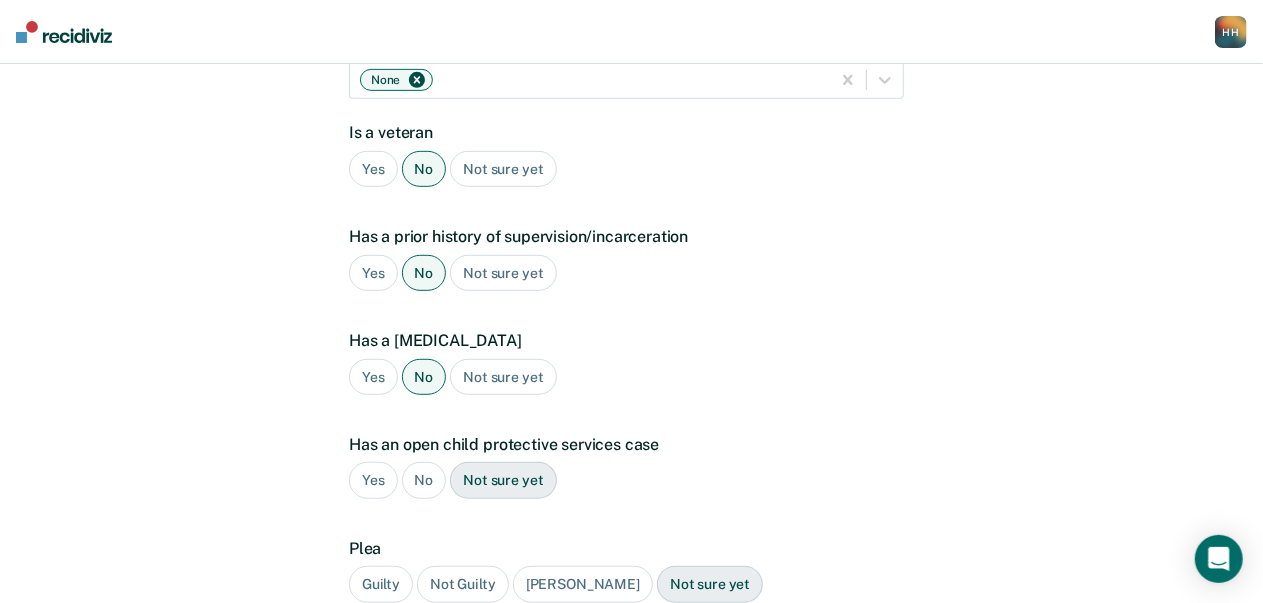 click on "No" at bounding box center (424, 480) 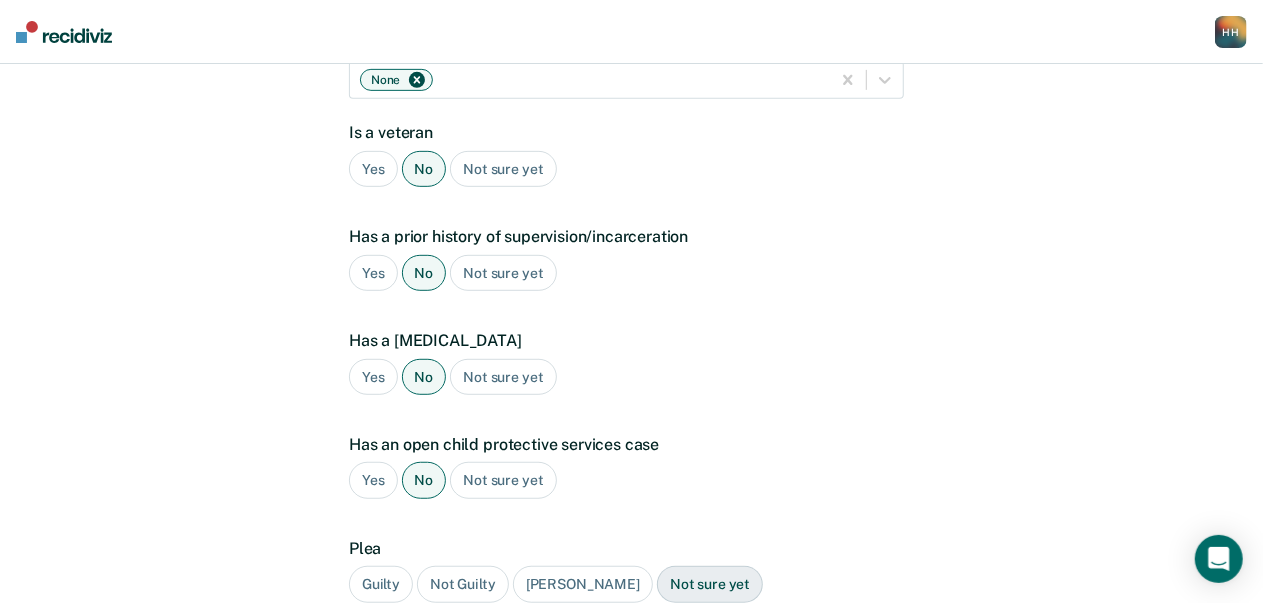 click on "Guilty" at bounding box center [381, 584] 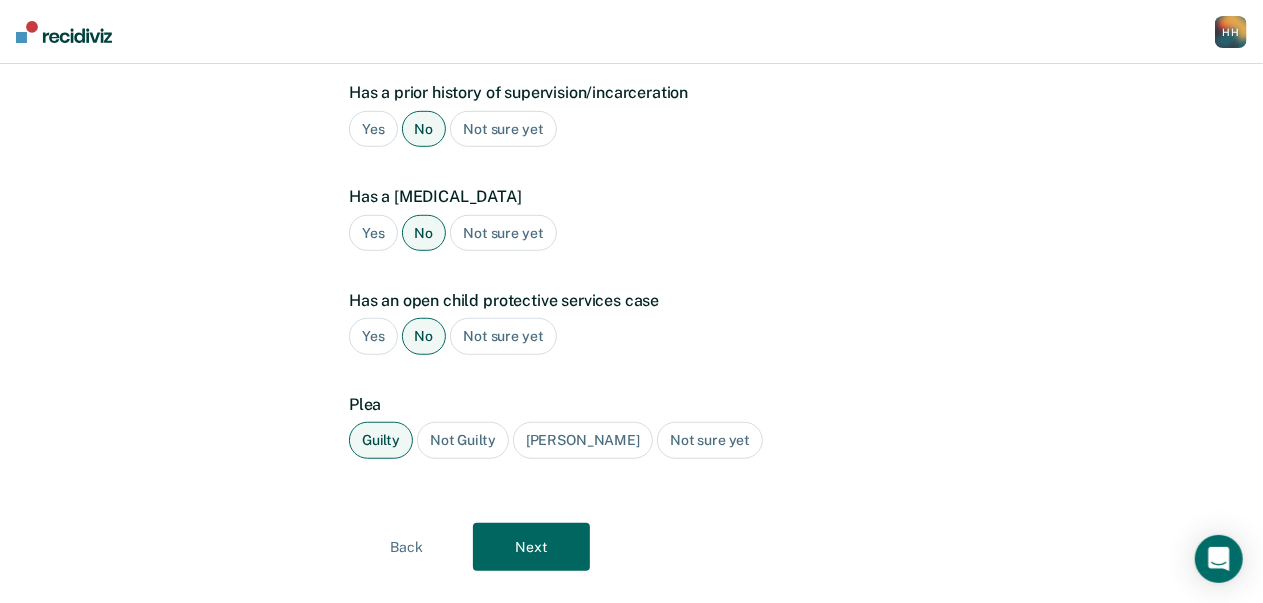 scroll, scrollTop: 578, scrollLeft: 0, axis: vertical 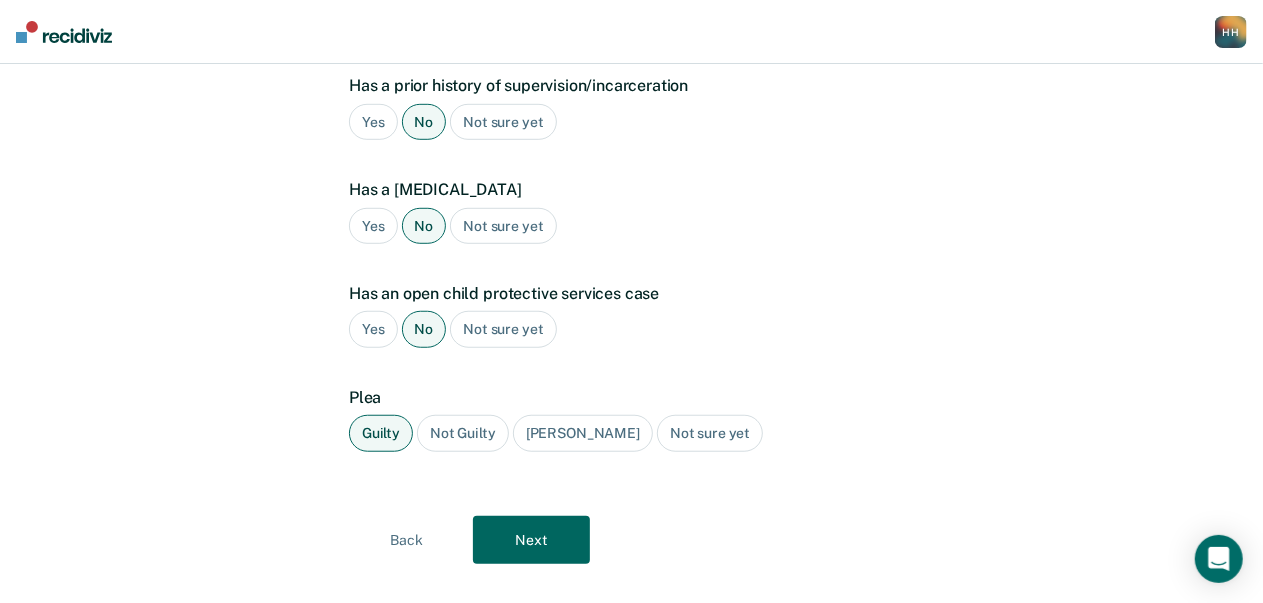 click on "Next" at bounding box center (531, 540) 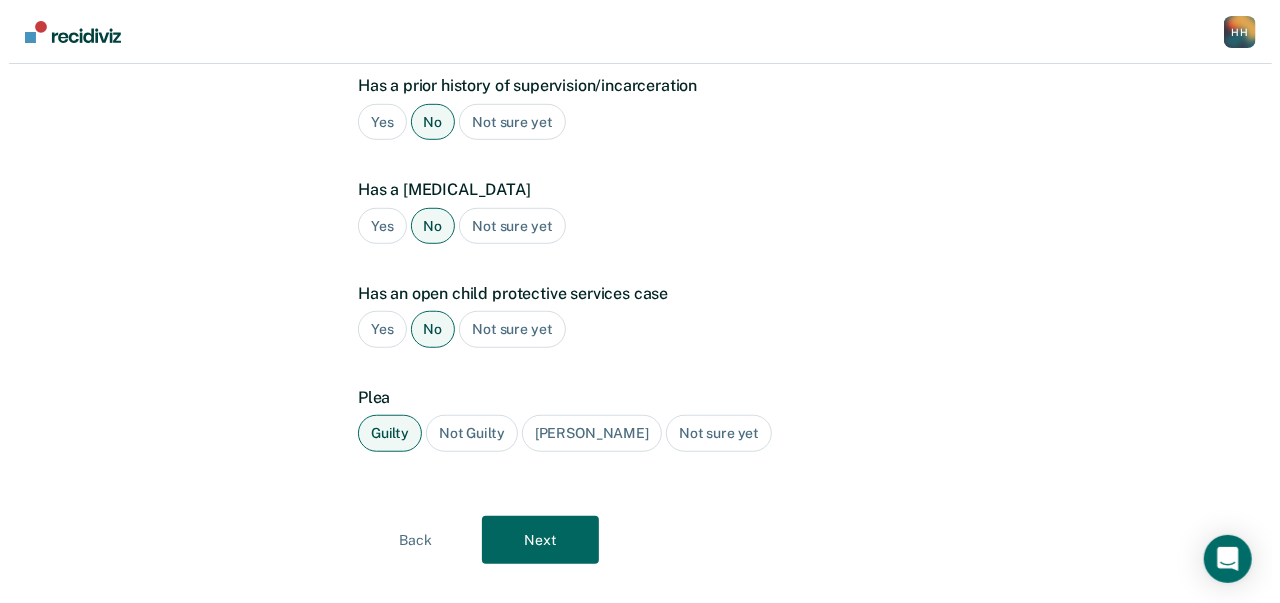 scroll, scrollTop: 0, scrollLeft: 0, axis: both 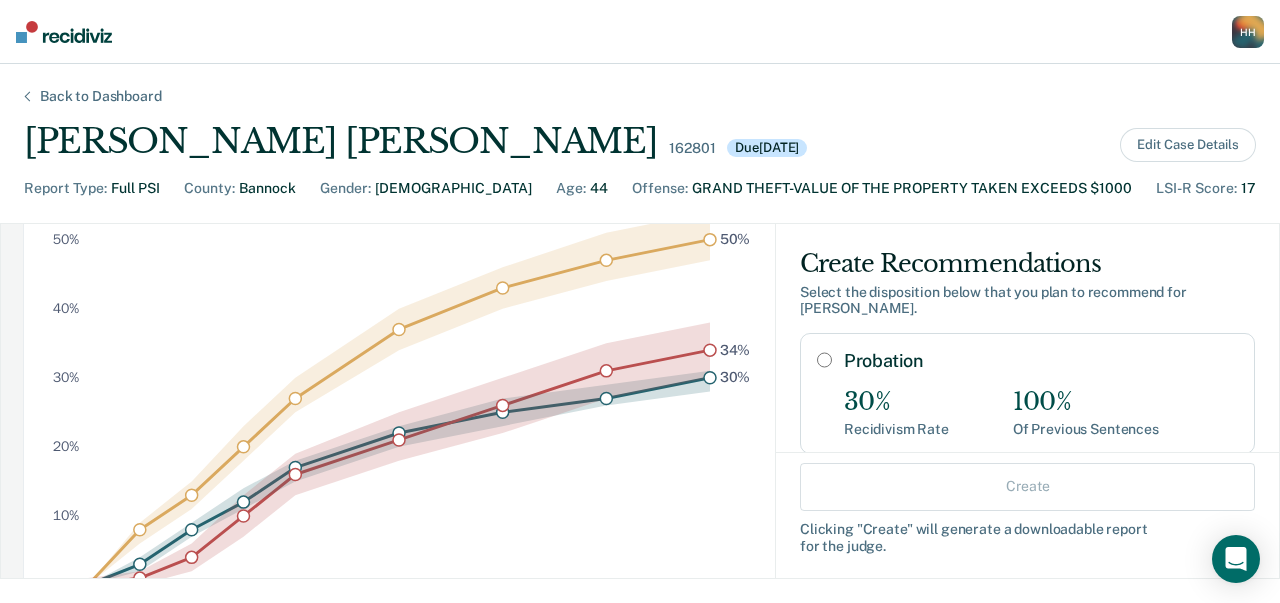 click on "Probation" at bounding box center (824, 360) 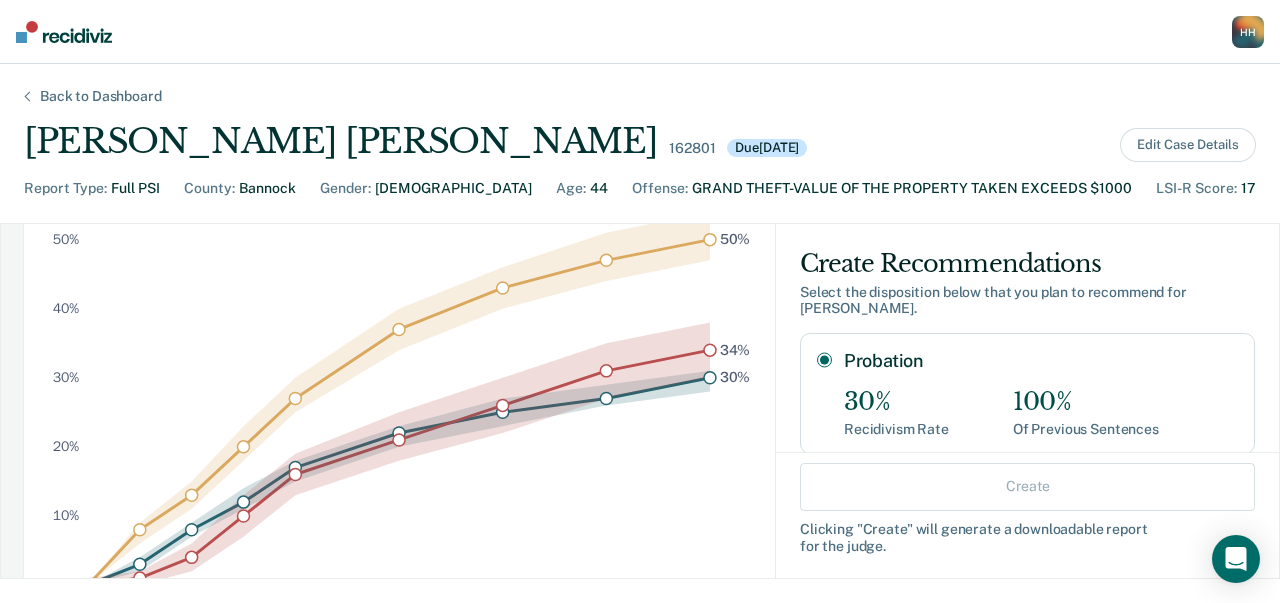 radio on "true" 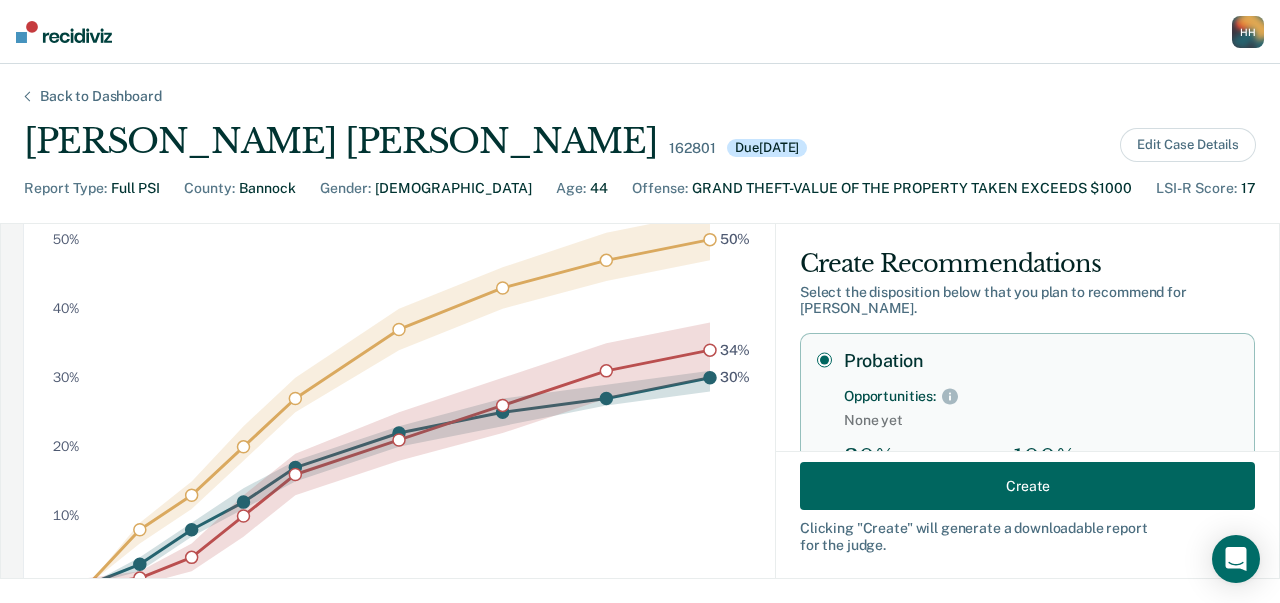 click on "Create" at bounding box center (1027, 486) 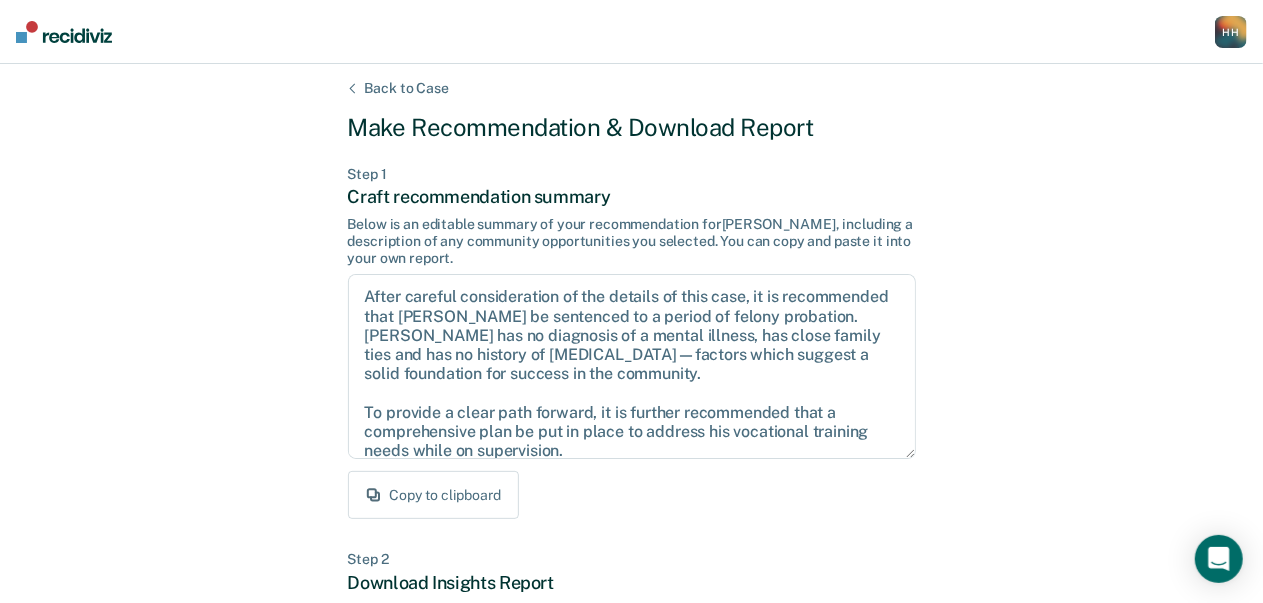 scroll, scrollTop: 9, scrollLeft: 0, axis: vertical 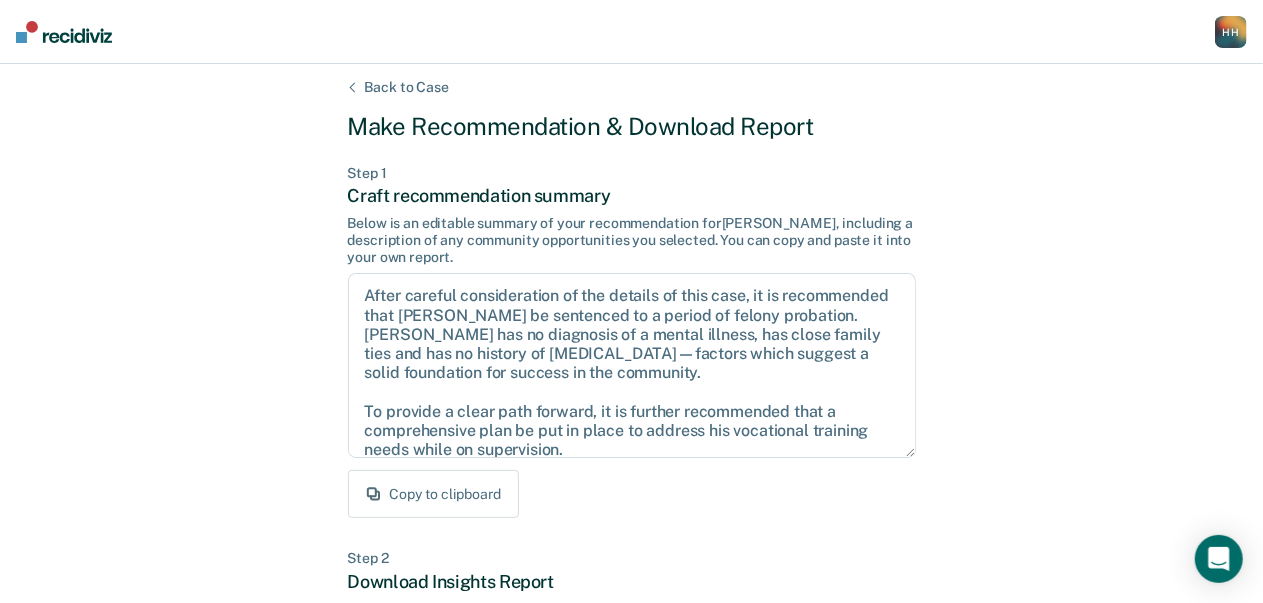 click on "Copy to clipboard" at bounding box center [433, 494] 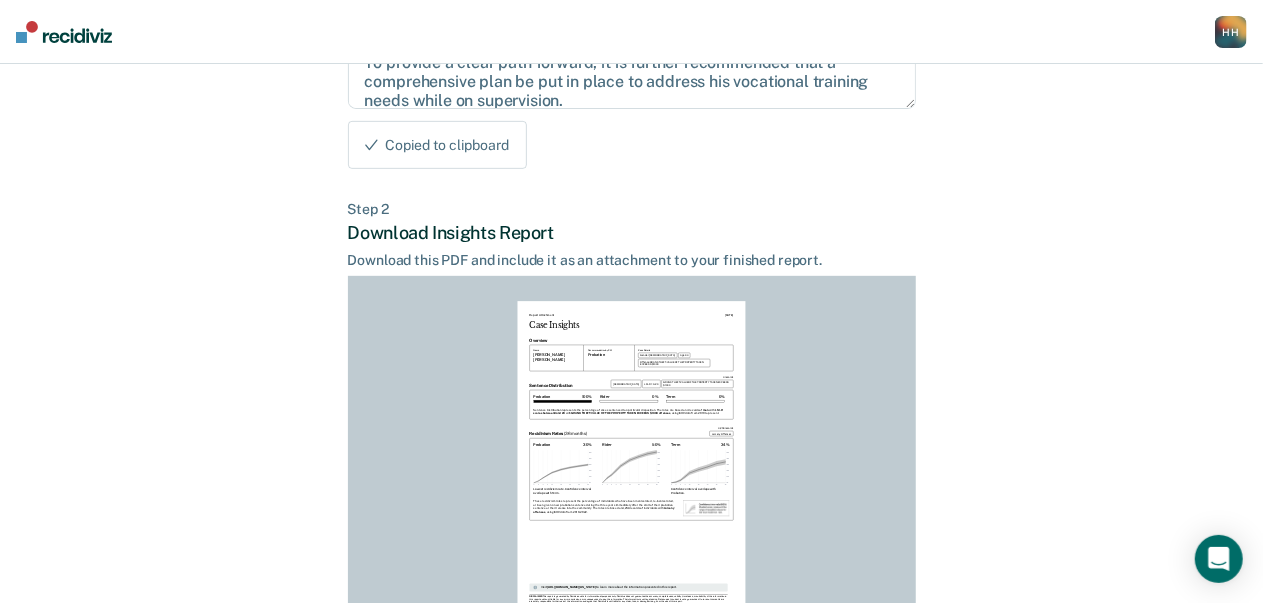 scroll, scrollTop: 536, scrollLeft: 0, axis: vertical 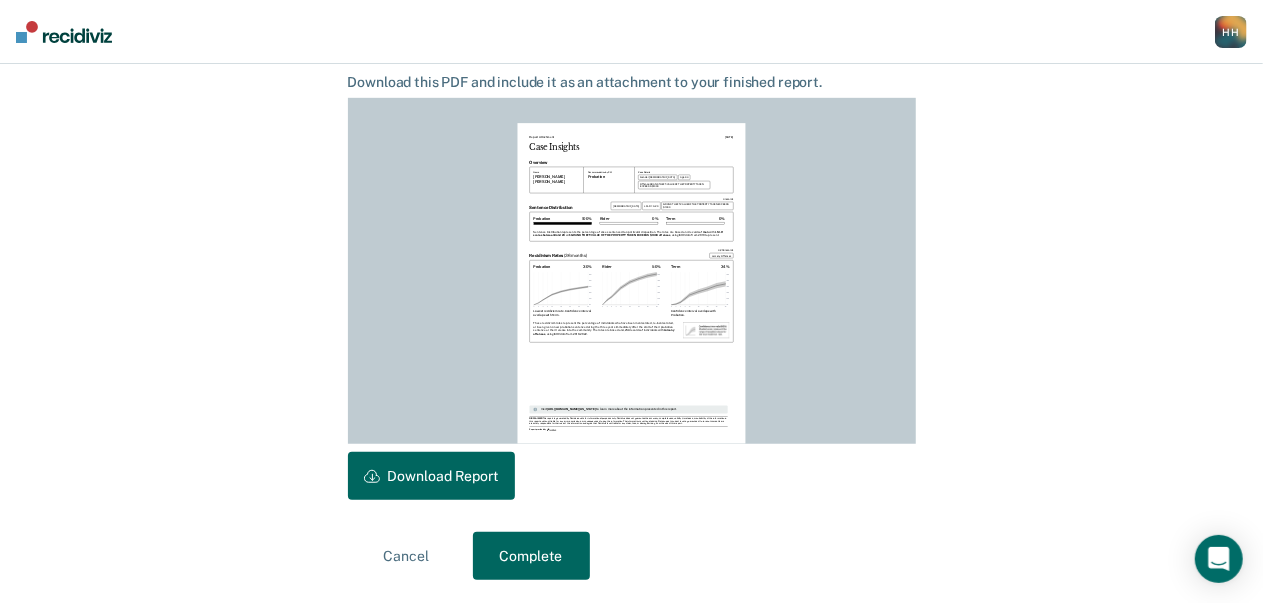 click on "Download Report" at bounding box center (431, 476) 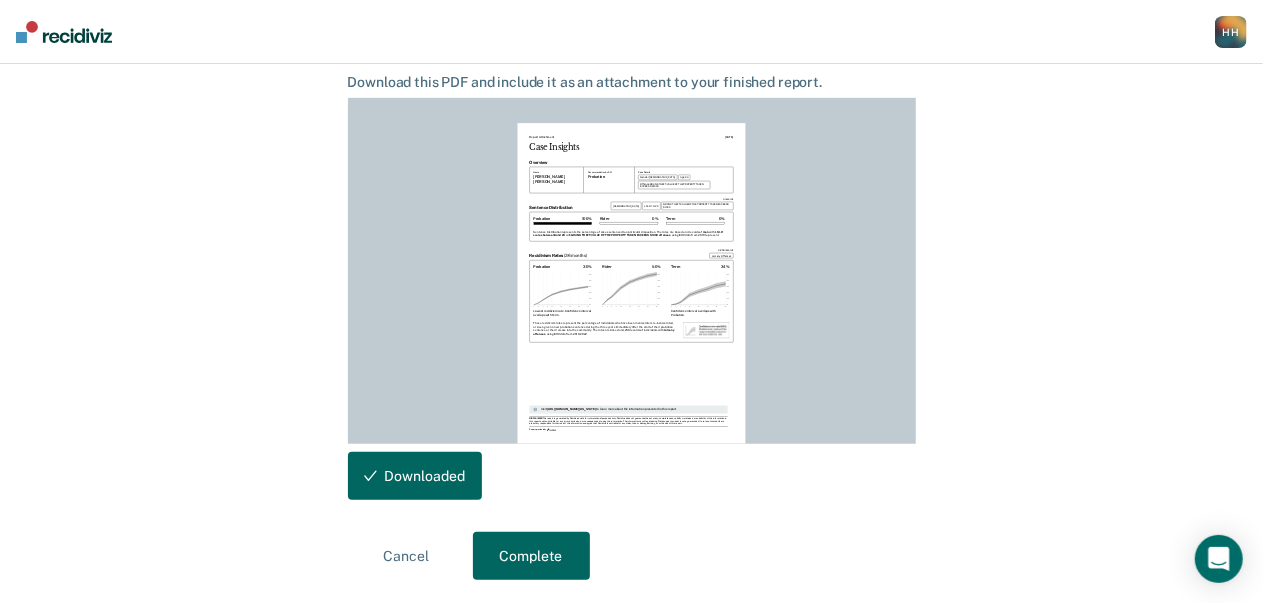 scroll, scrollTop: 0, scrollLeft: 0, axis: both 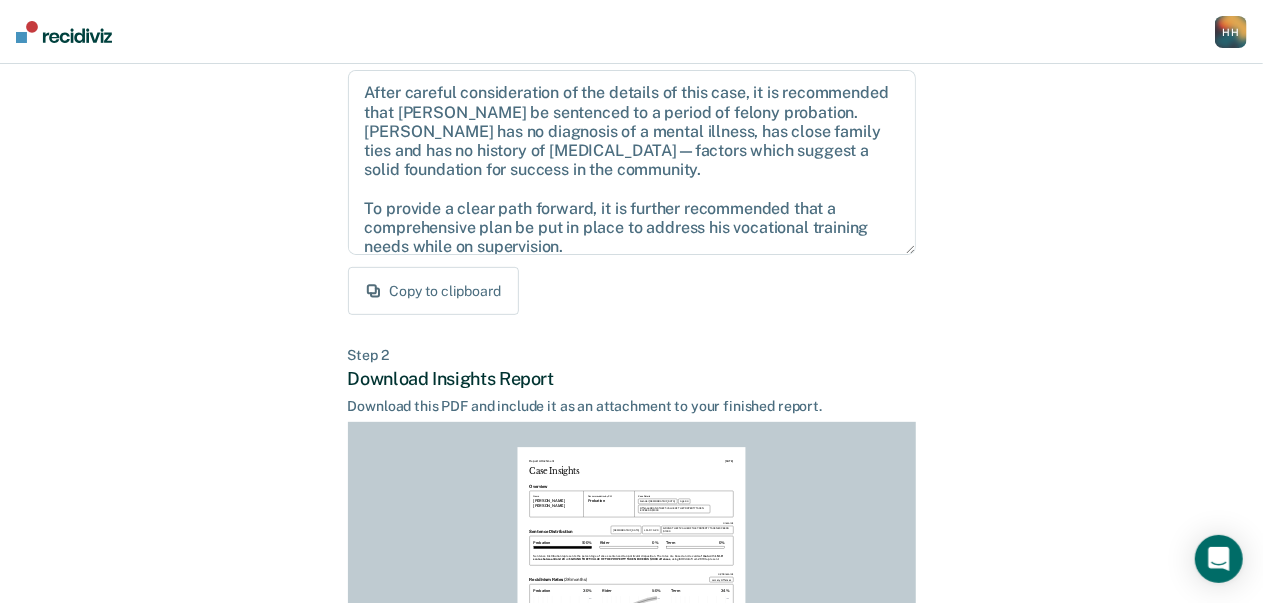 click on "Copy to clipboard" at bounding box center (433, 291) 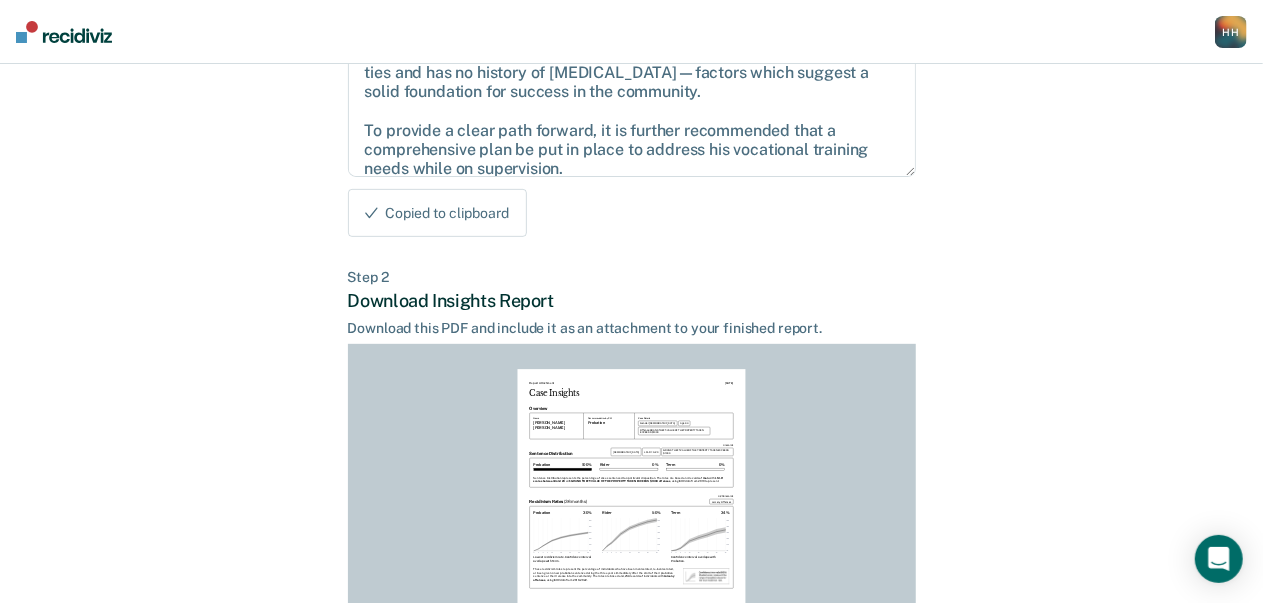 scroll, scrollTop: 292, scrollLeft: 0, axis: vertical 